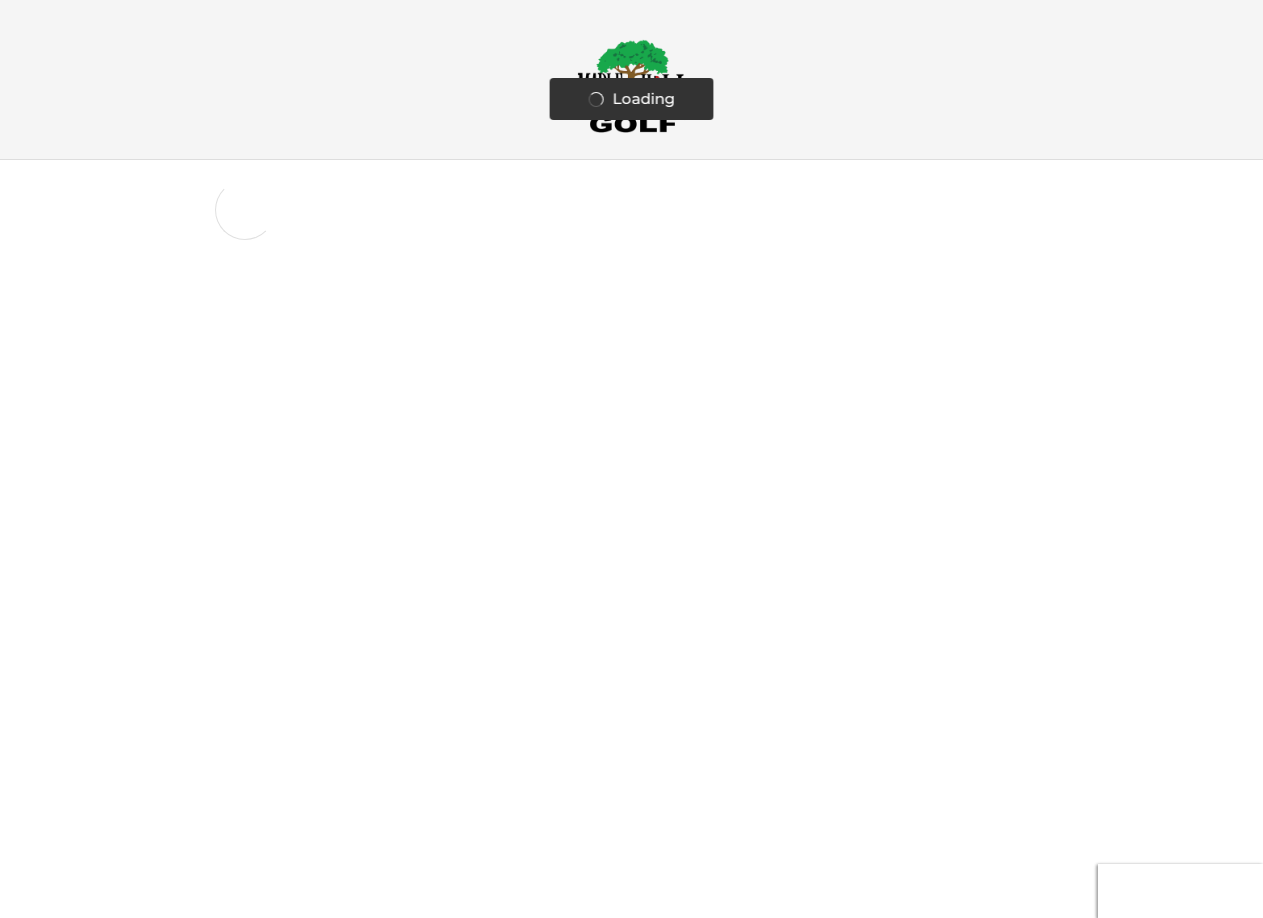 scroll, scrollTop: 0, scrollLeft: 0, axis: both 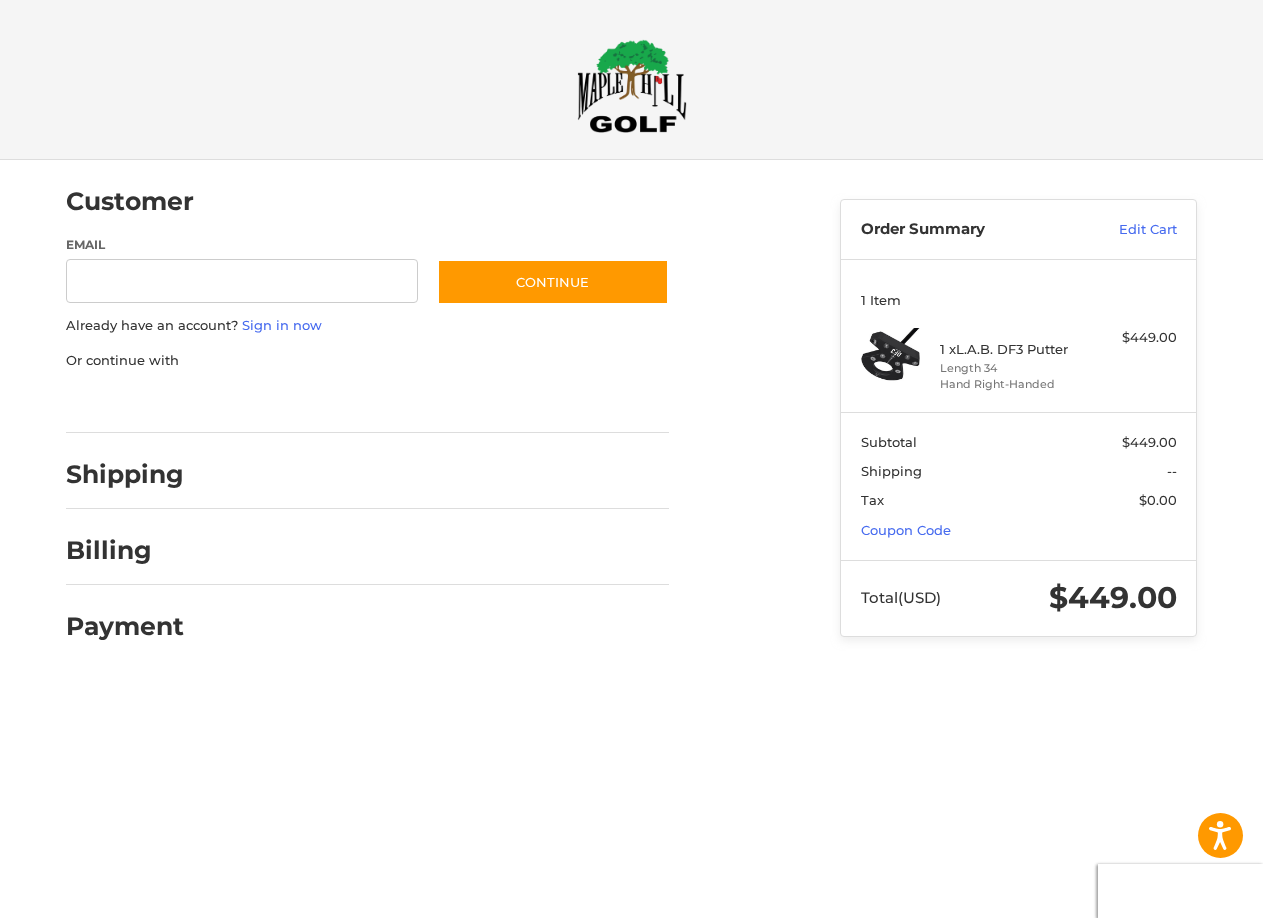 click on "Subtotal    $449.00 Shipping    -- Tax    $0.00 Coupon Code" at bounding box center [1018, 485] 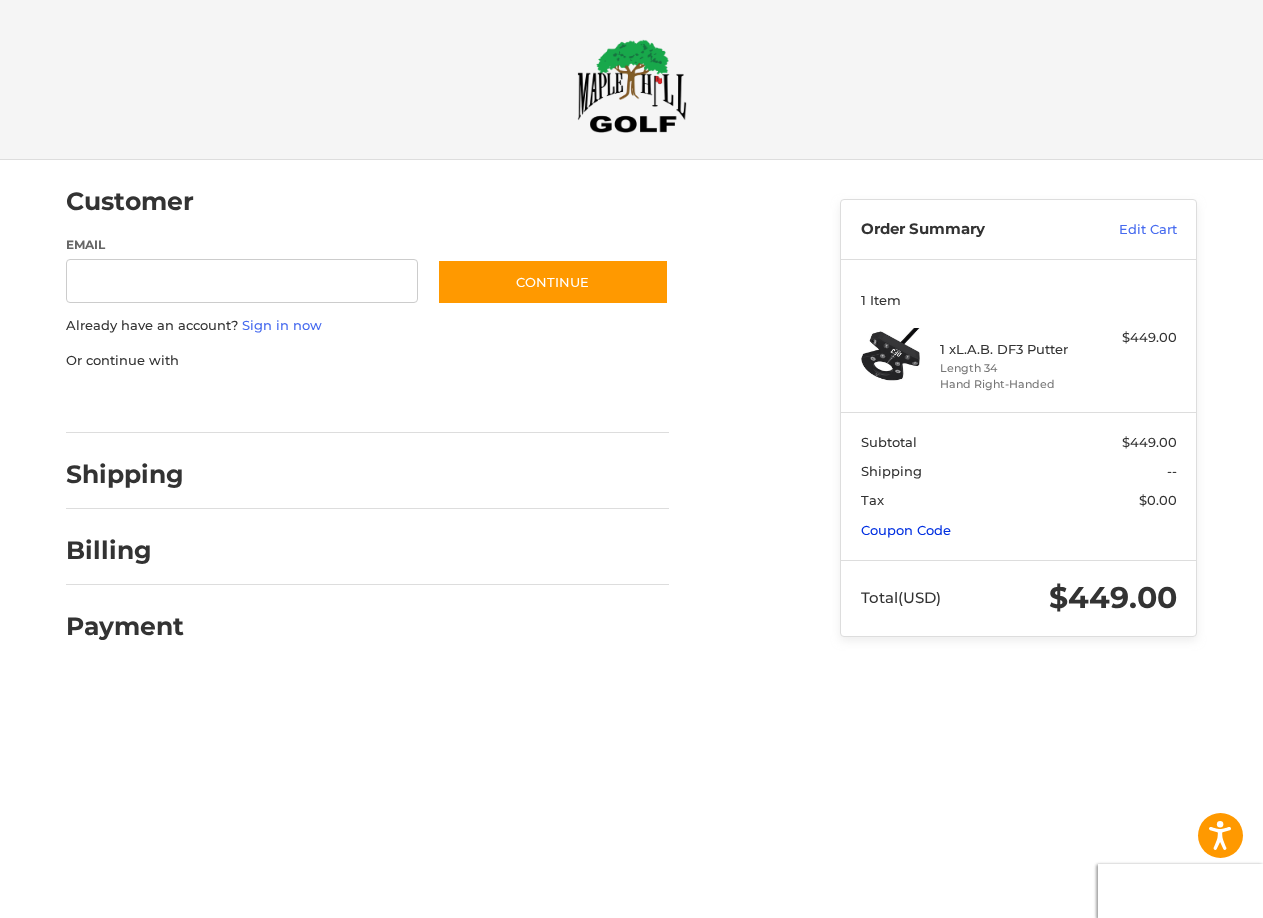 click on "Coupon Code" at bounding box center (906, 530) 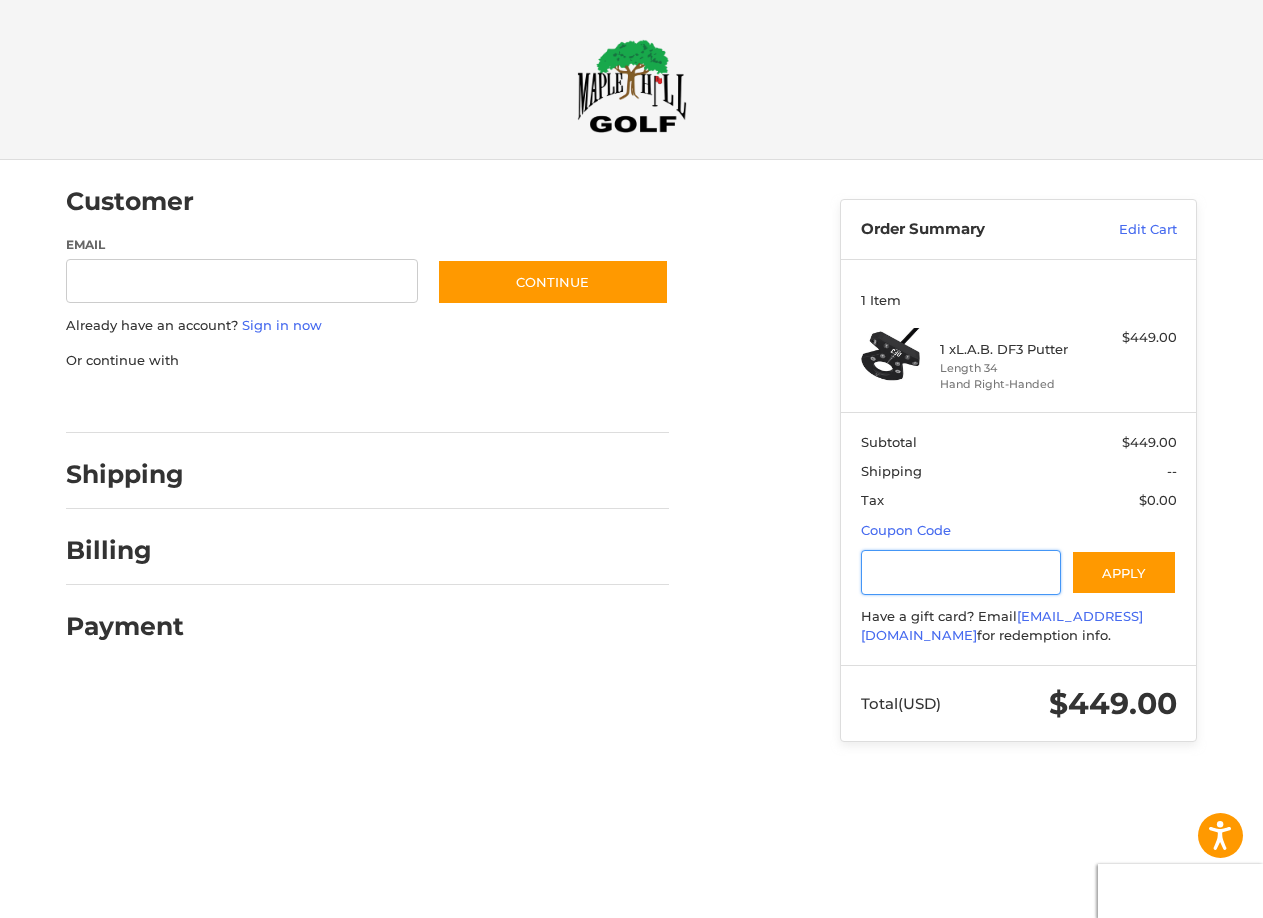 click at bounding box center (961, 572) 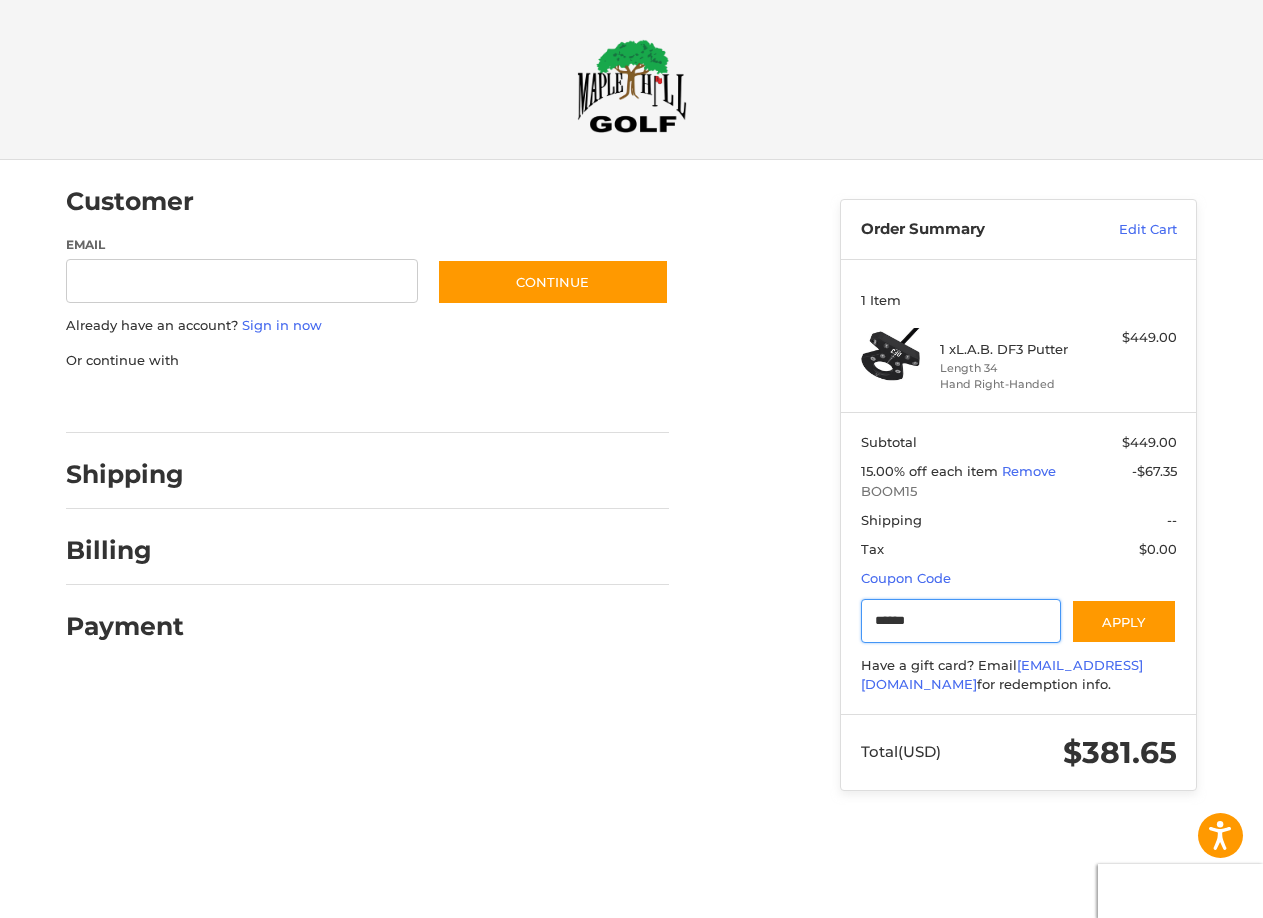 type on "******" 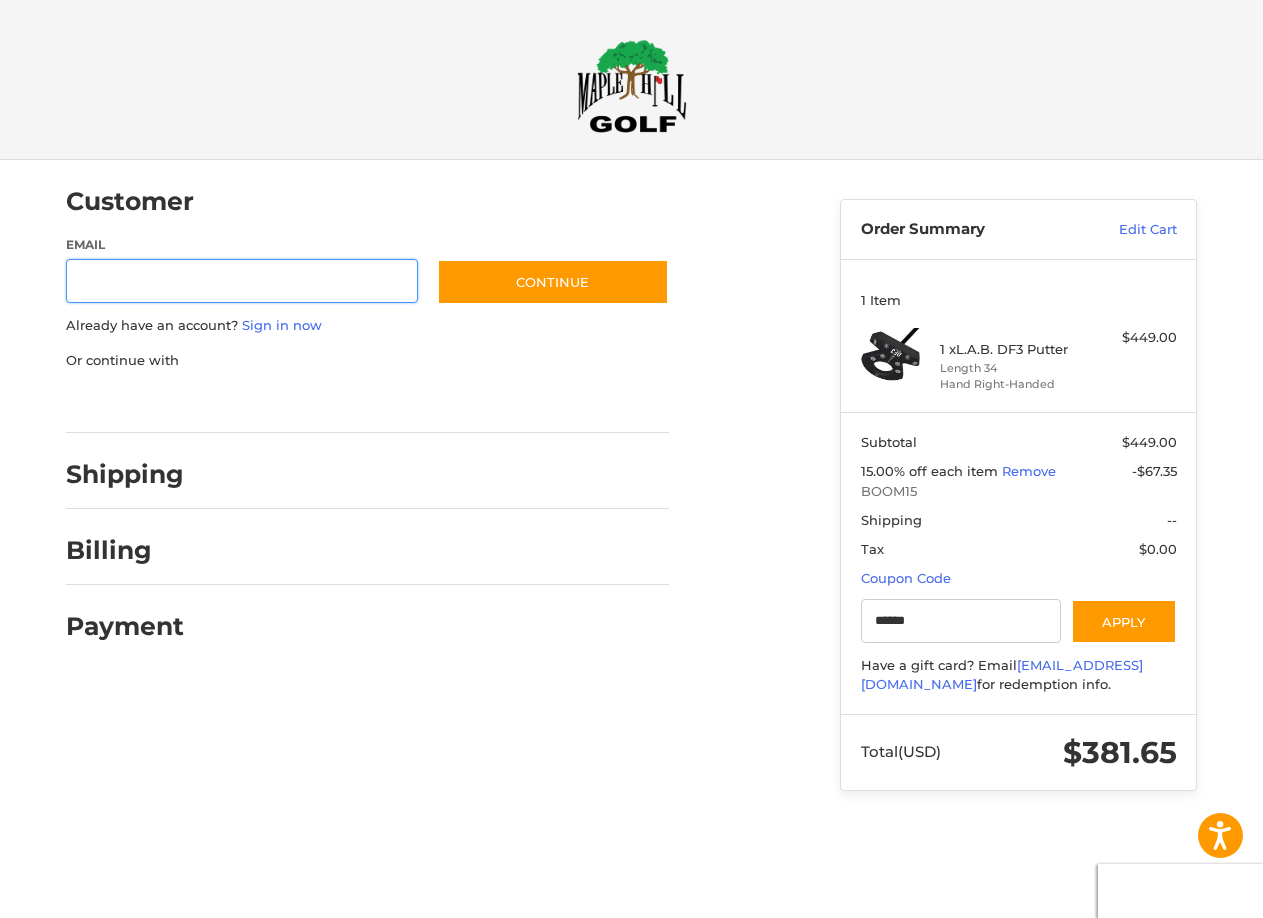 click on "Email" at bounding box center (242, 281) 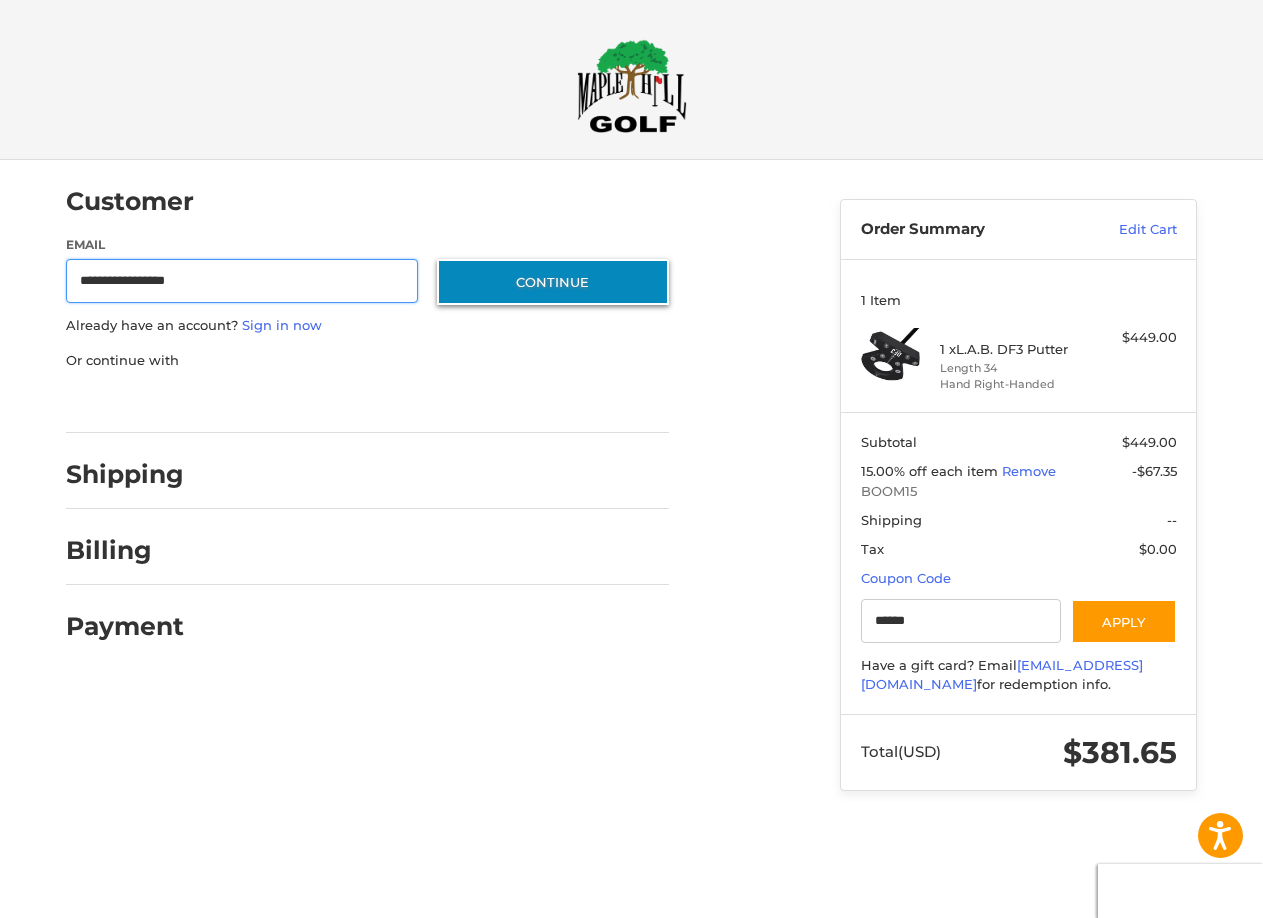 type on "**********" 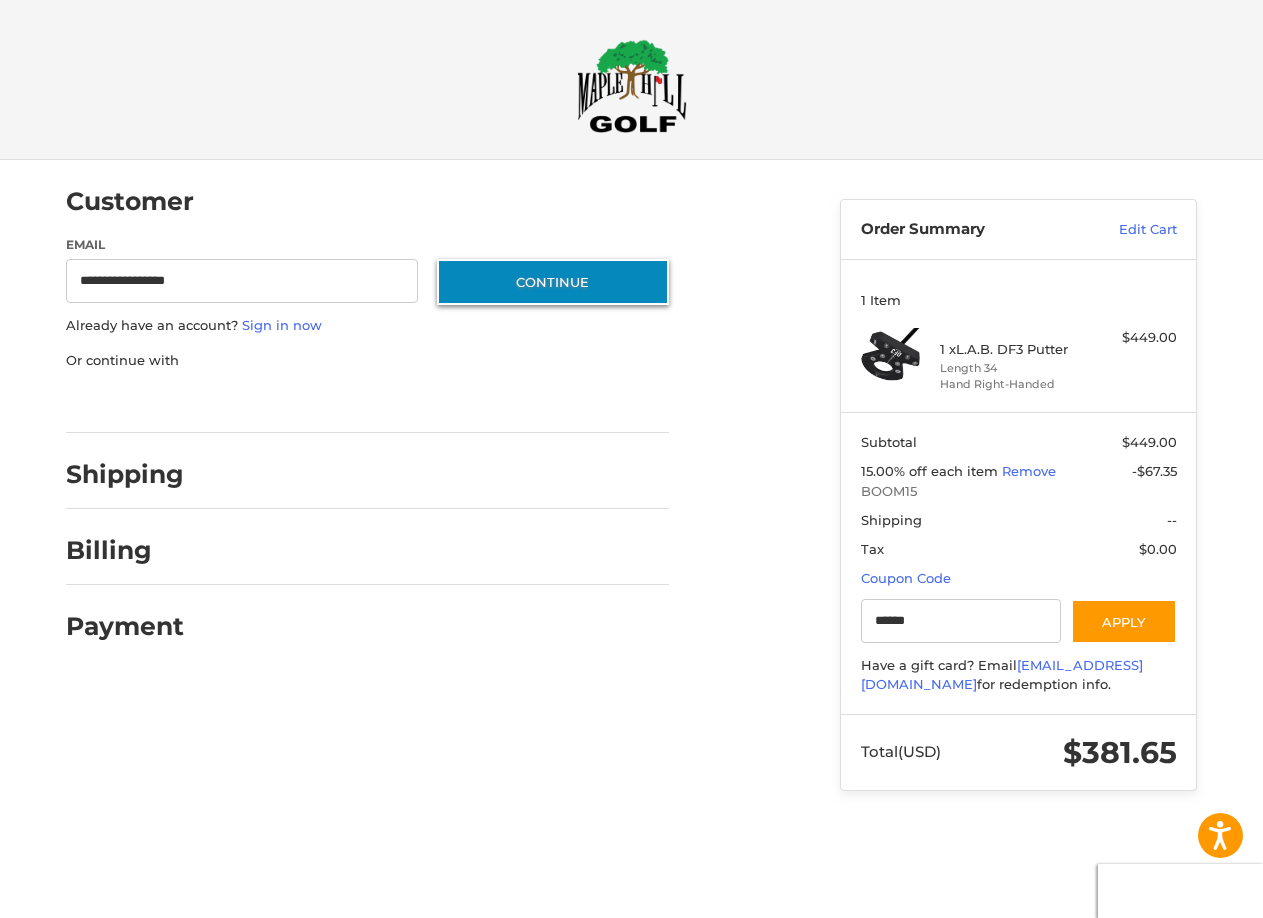 click on "Continue" at bounding box center [553, 282] 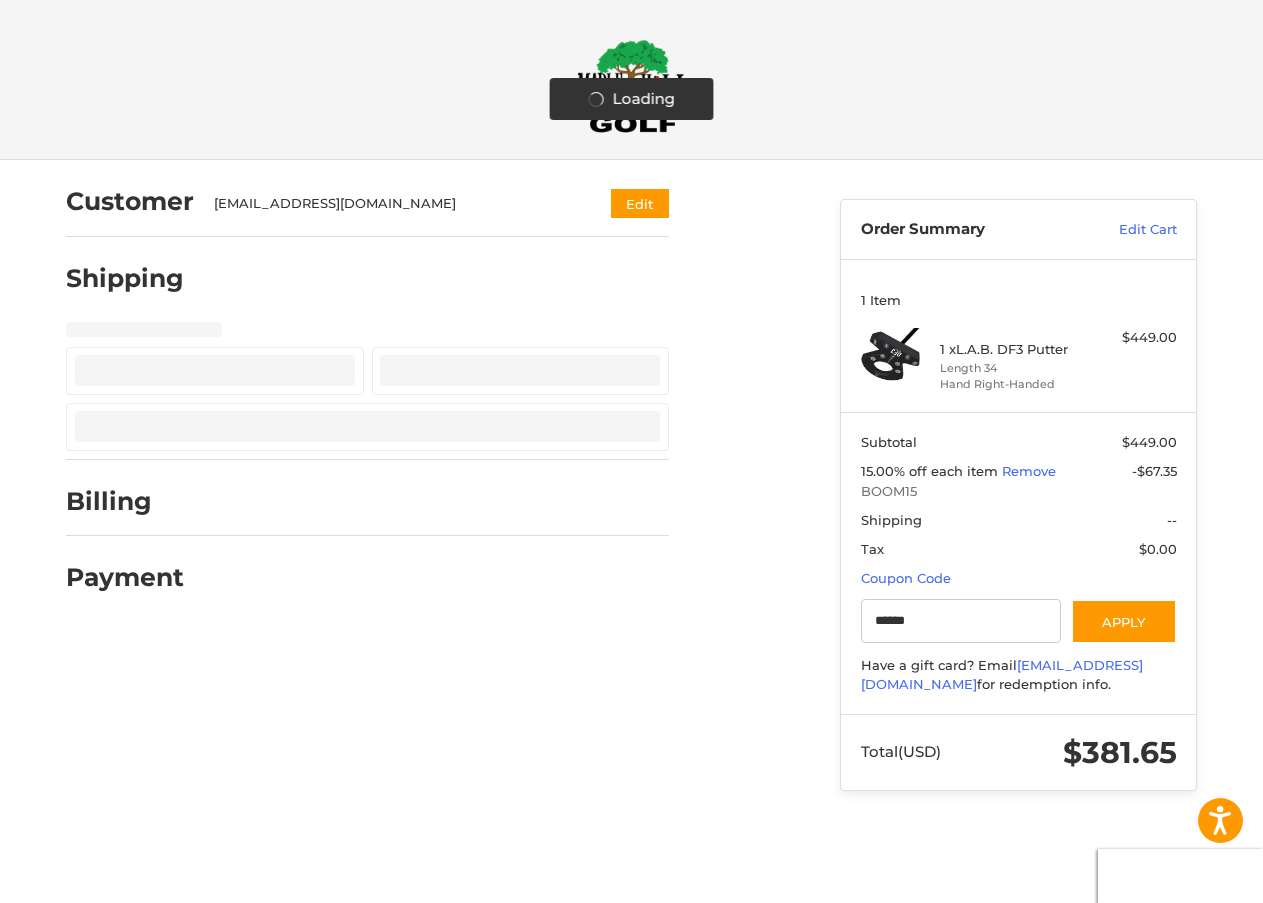 select on "**" 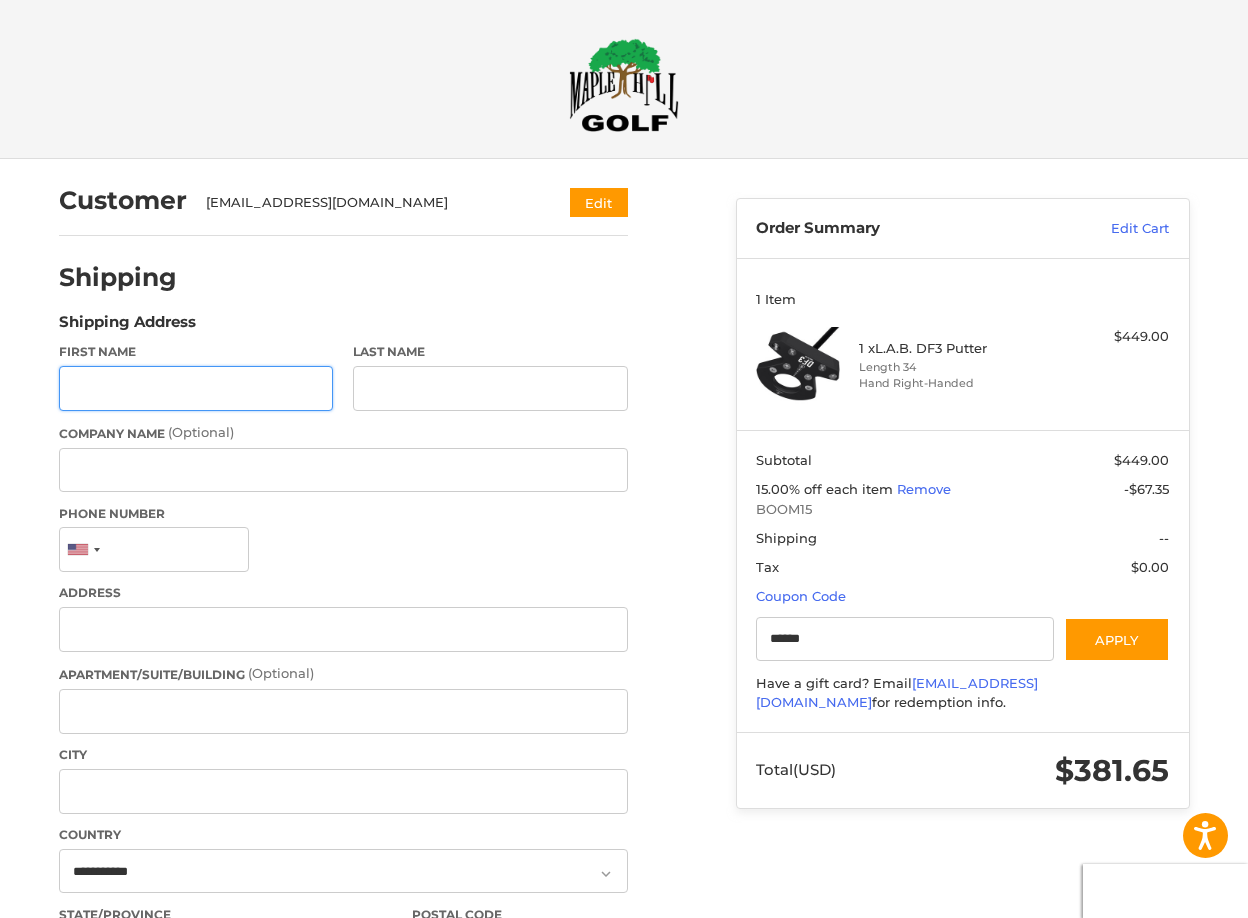 scroll, scrollTop: 53, scrollLeft: 0, axis: vertical 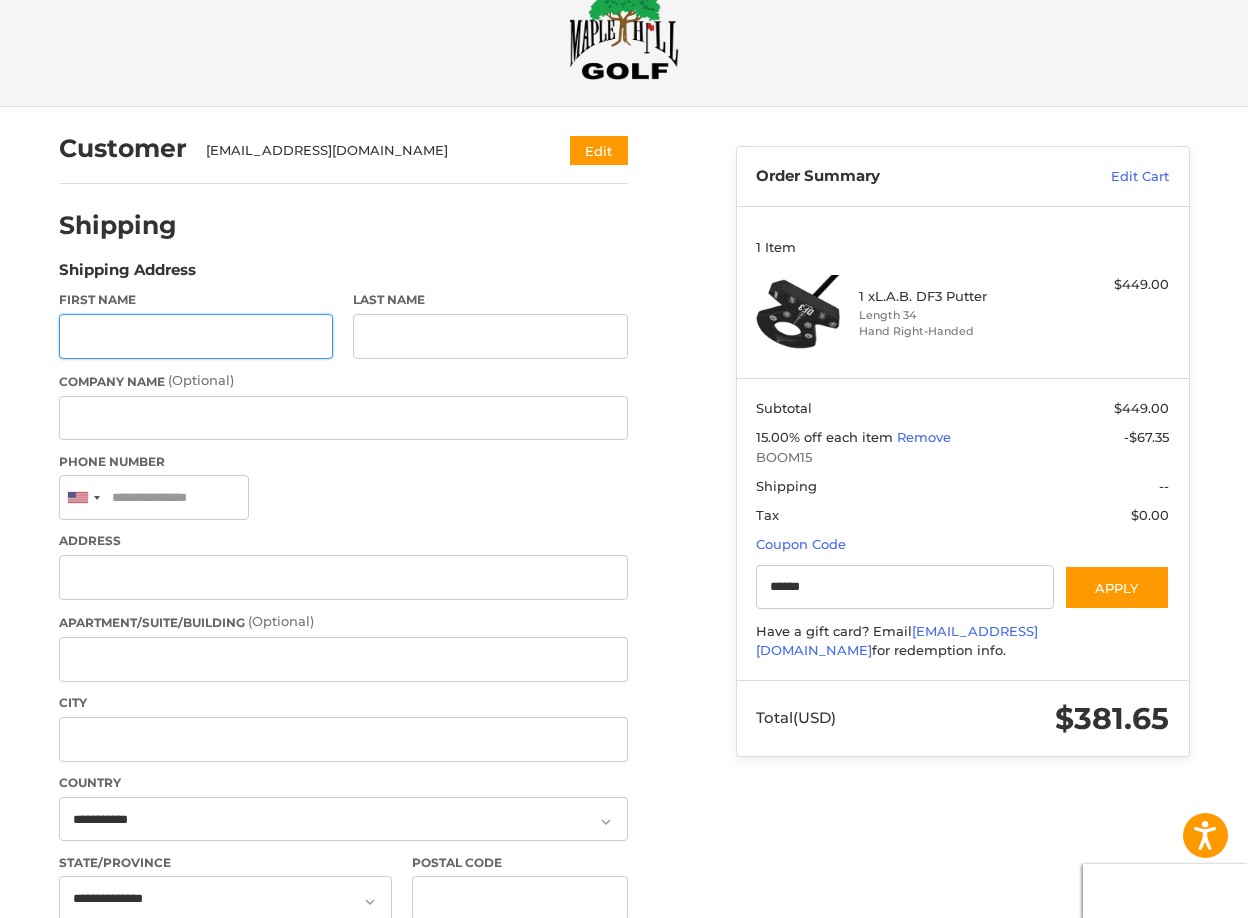 click on "First Name" at bounding box center [196, 336] 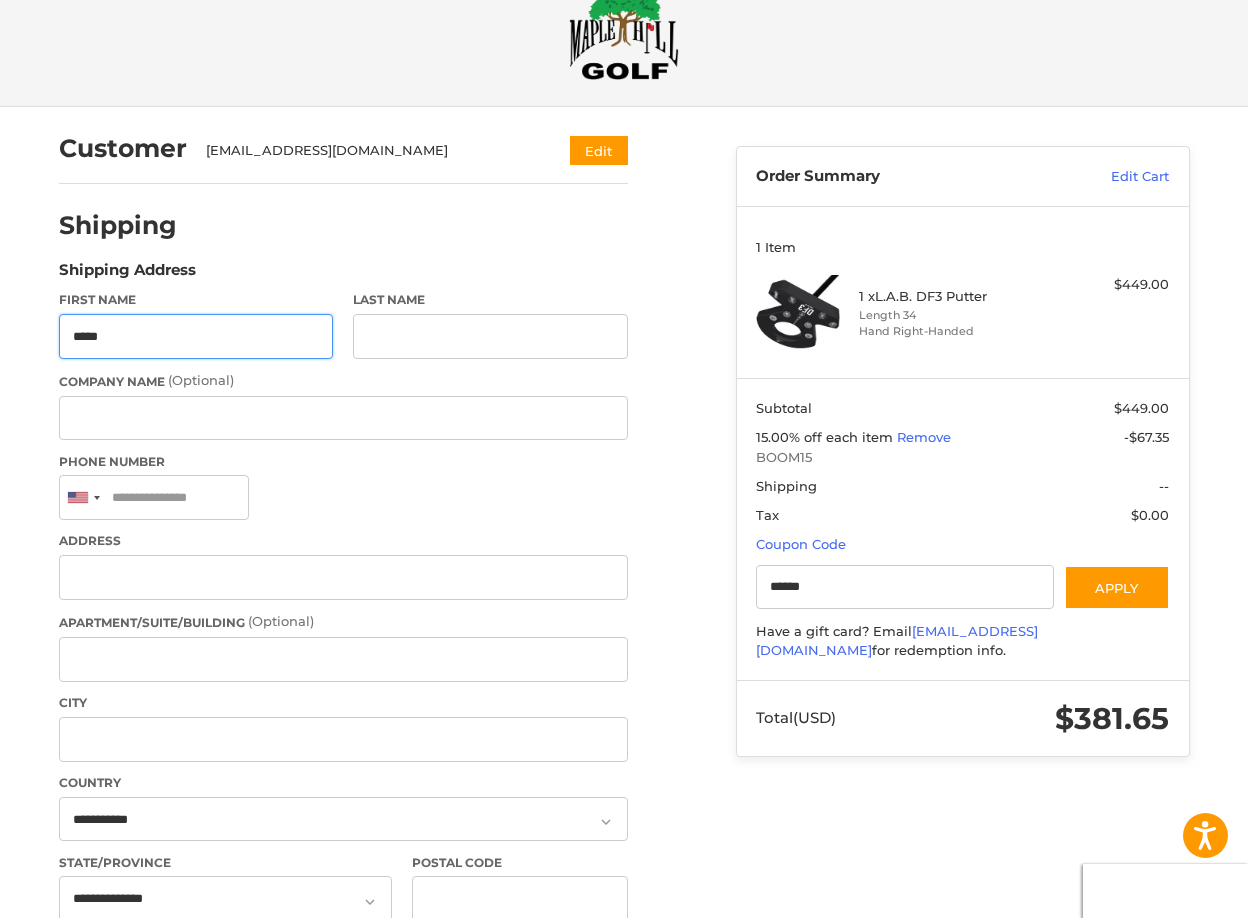 type on "*****" 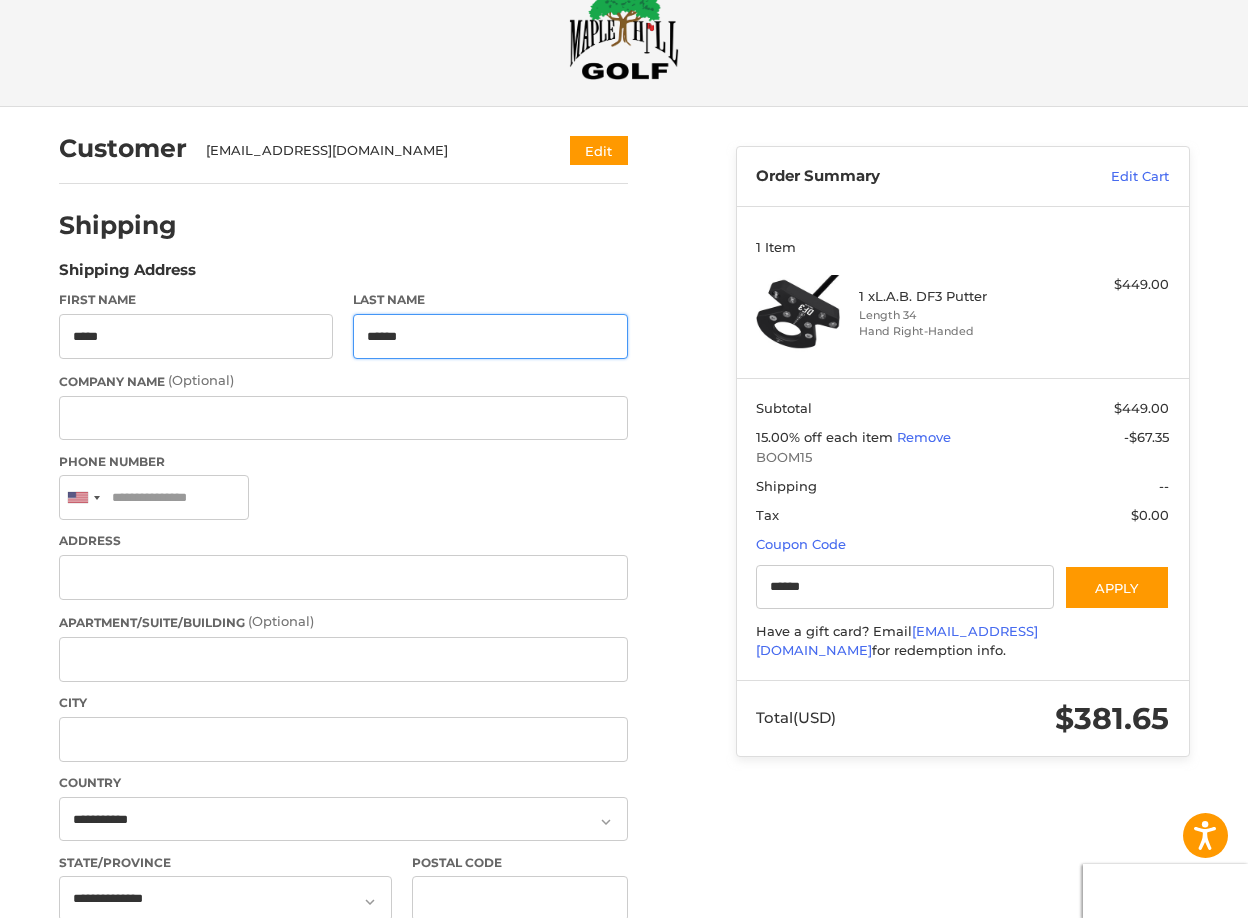 type on "******" 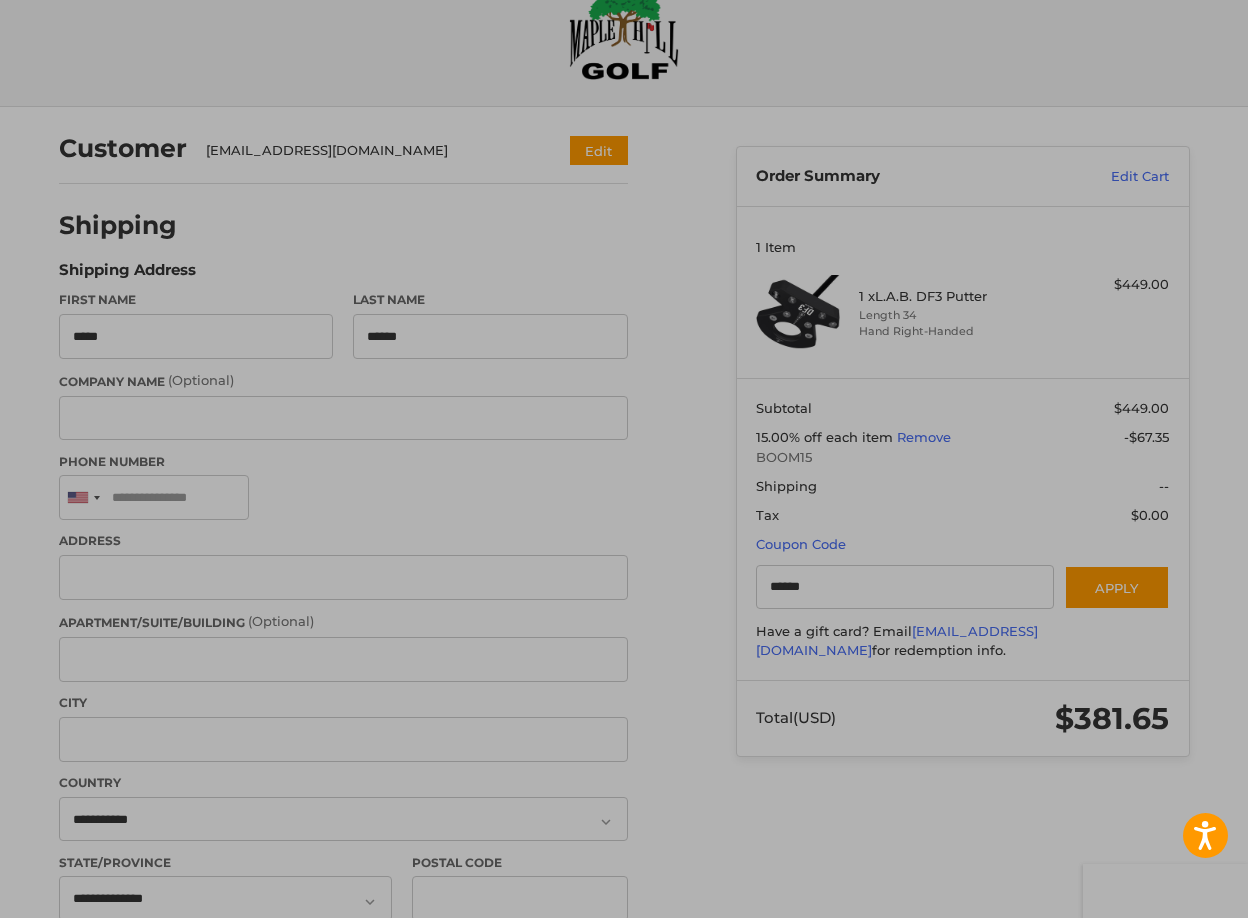 click on "First Name ***** Last Name ****** Company Name   (Optional) Phone Number [GEOGRAPHIC_DATA] +1 [GEOGRAPHIC_DATA] (‫[GEOGRAPHIC_DATA]‬‎) +93 [GEOGRAPHIC_DATA] ([GEOGRAPHIC_DATA]) +355 [GEOGRAPHIC_DATA] (‫[GEOGRAPHIC_DATA]‬‎) +213 [US_STATE] +1 [GEOGRAPHIC_DATA] +376 [GEOGRAPHIC_DATA] +244 [GEOGRAPHIC_DATA] +1 [GEOGRAPHIC_DATA] +1 [GEOGRAPHIC_DATA] +54 [GEOGRAPHIC_DATA] ([GEOGRAPHIC_DATA]) +374 [GEOGRAPHIC_DATA] +297 [DATE][GEOGRAPHIC_DATA] +247 [GEOGRAPHIC_DATA] +61 [GEOGRAPHIC_DATA] ([GEOGRAPHIC_DATA]) +43 [GEOGRAPHIC_DATA] ([GEOGRAPHIC_DATA]) +994 [GEOGRAPHIC_DATA] +1 [GEOGRAPHIC_DATA] ([GEOGRAPHIC_DATA][GEOGRAPHIC_DATA]‬‎) +973 [GEOGRAPHIC_DATA] ([GEOGRAPHIC_DATA]) +880 [GEOGRAPHIC_DATA] +1 [GEOGRAPHIC_DATA] ([GEOGRAPHIC_DATA]) +375 [GEOGRAPHIC_DATA] ([GEOGRAPHIC_DATA]) +32 [GEOGRAPHIC_DATA] +501 [GEOGRAPHIC_DATA] ([GEOGRAPHIC_DATA]) +229 [GEOGRAPHIC_DATA] +1 [GEOGRAPHIC_DATA] (འབྲུག) +975 [GEOGRAPHIC_DATA] +591 [GEOGRAPHIC_DATA] ([GEOGRAPHIC_DATA]) +387 [GEOGRAPHIC_DATA] +267 [GEOGRAPHIC_DATA] ([GEOGRAPHIC_DATA]) +55 [GEOGRAPHIC_DATA] +246 [GEOGRAPHIC_DATA] +1 [GEOGRAPHIC_DATA] +673 [GEOGRAPHIC_DATA] ([GEOGRAPHIC_DATA]) +359 [GEOGRAPHIC_DATA] +226 [GEOGRAPHIC_DATA] ([GEOGRAPHIC_DATA]) +257 [GEOGRAPHIC_DATA] (កម្ពុជា) +855 [GEOGRAPHIC_DATA] ([GEOGRAPHIC_DATA]) +237 [GEOGRAPHIC_DATA] +1 [GEOGRAPHIC_DATA] ([GEOGRAPHIC_DATA]) +238" at bounding box center [343, 612] 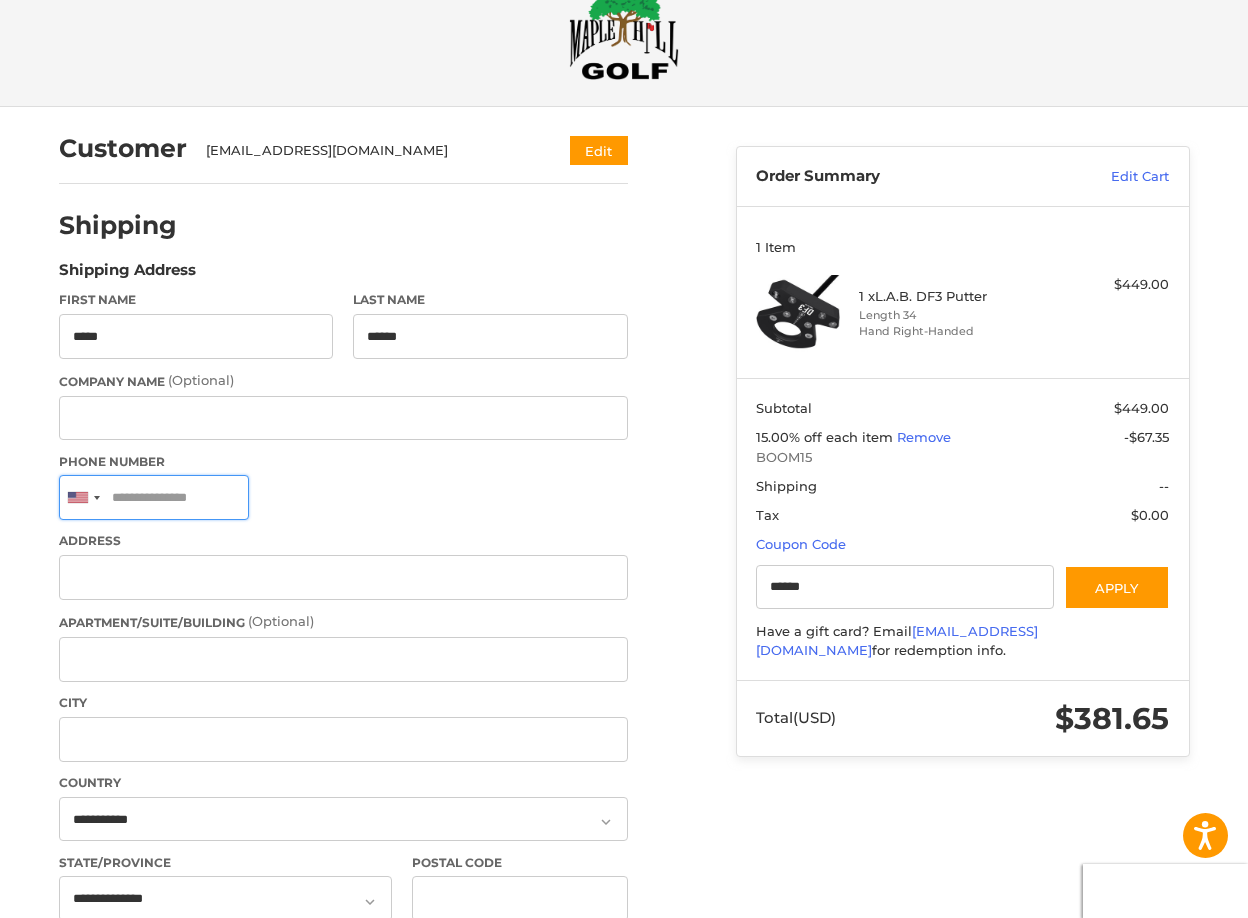 click on "Phone Number" at bounding box center [154, 497] 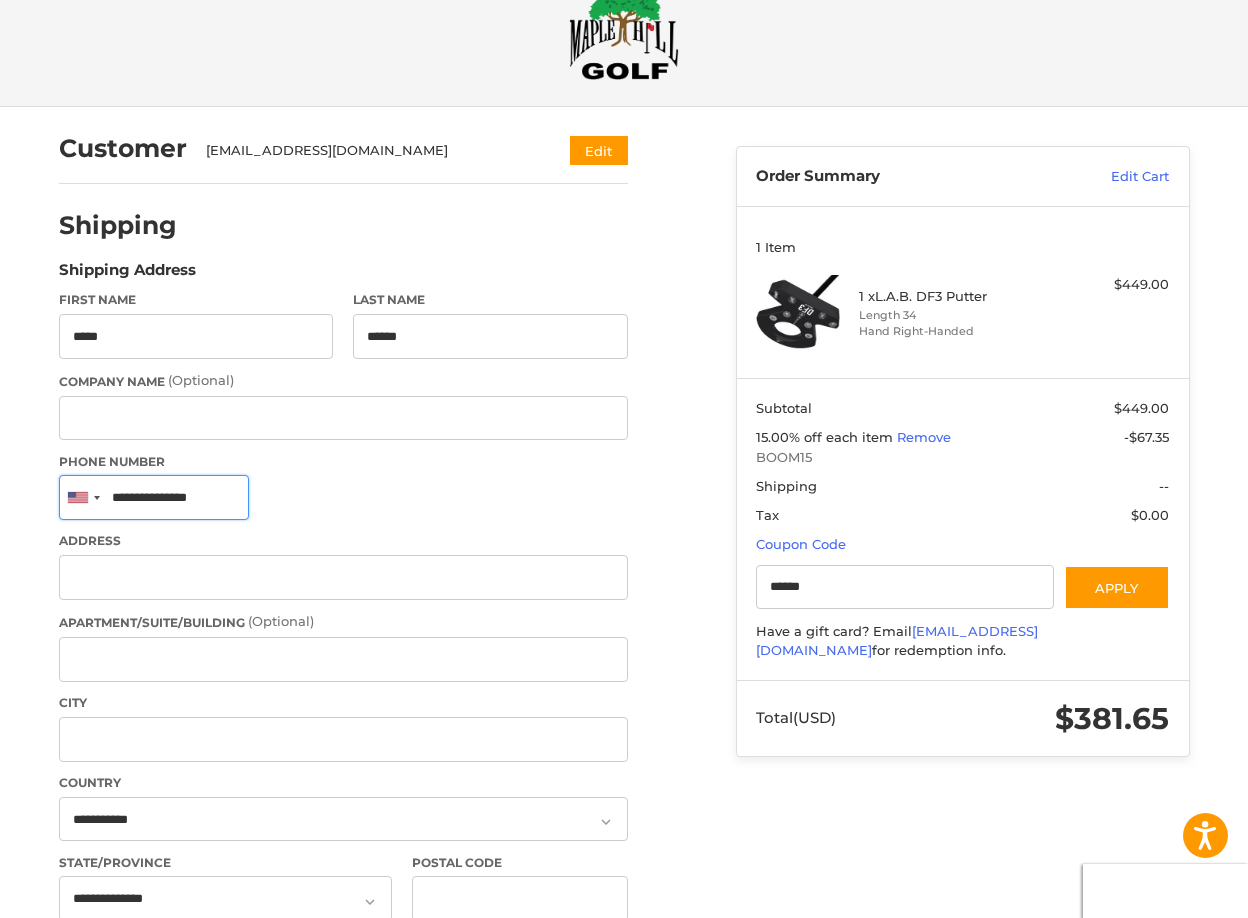 type on "**********" 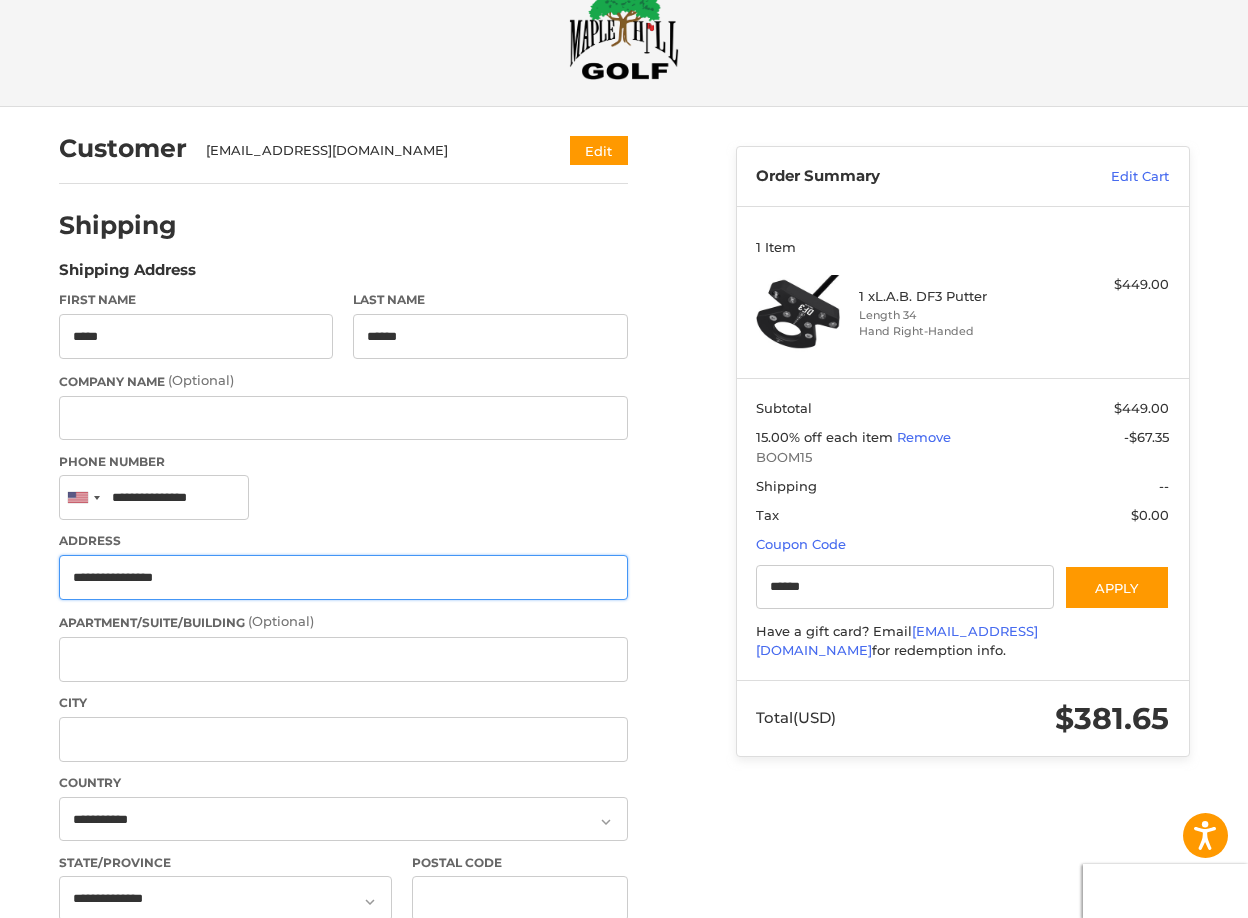 type on "**********" 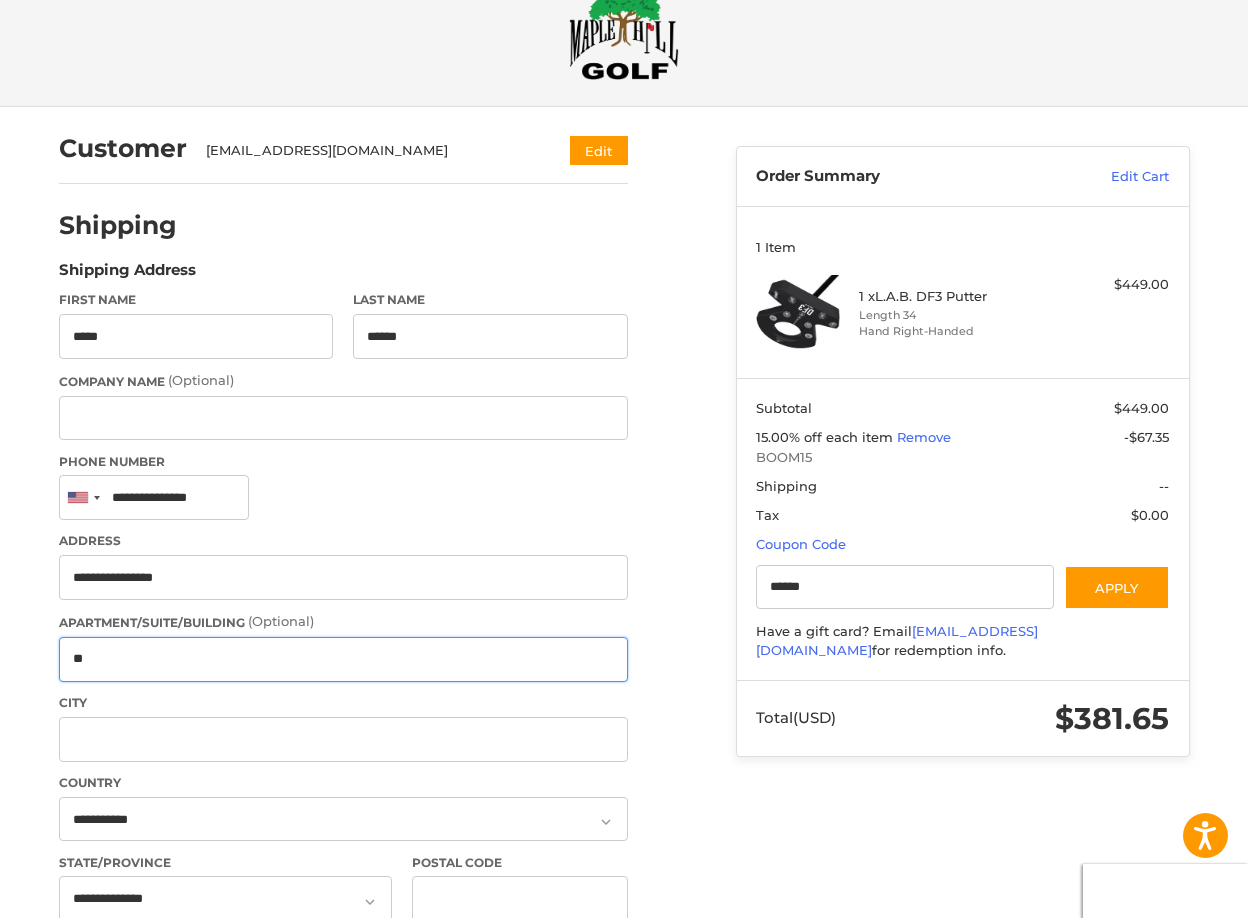 type on "*" 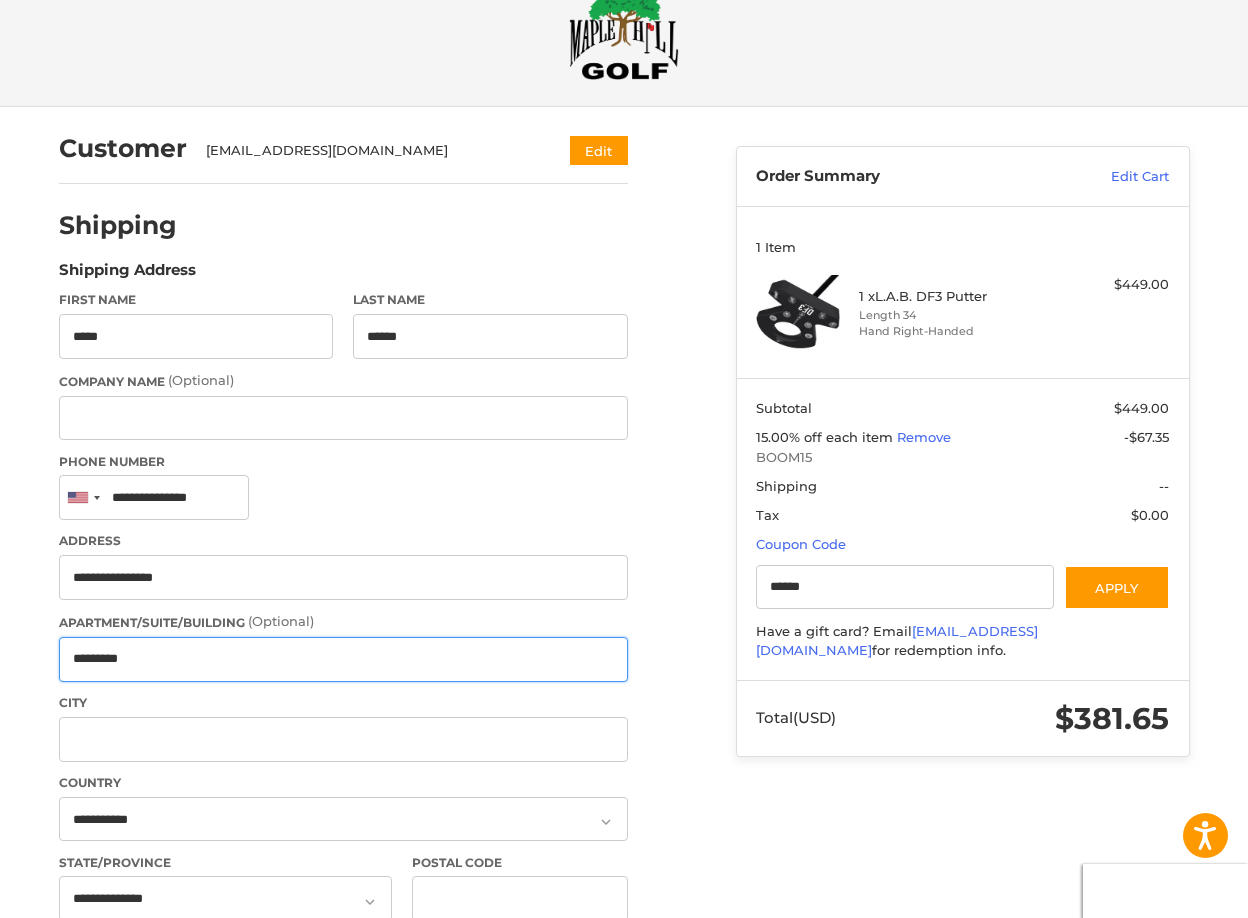 type on "*********" 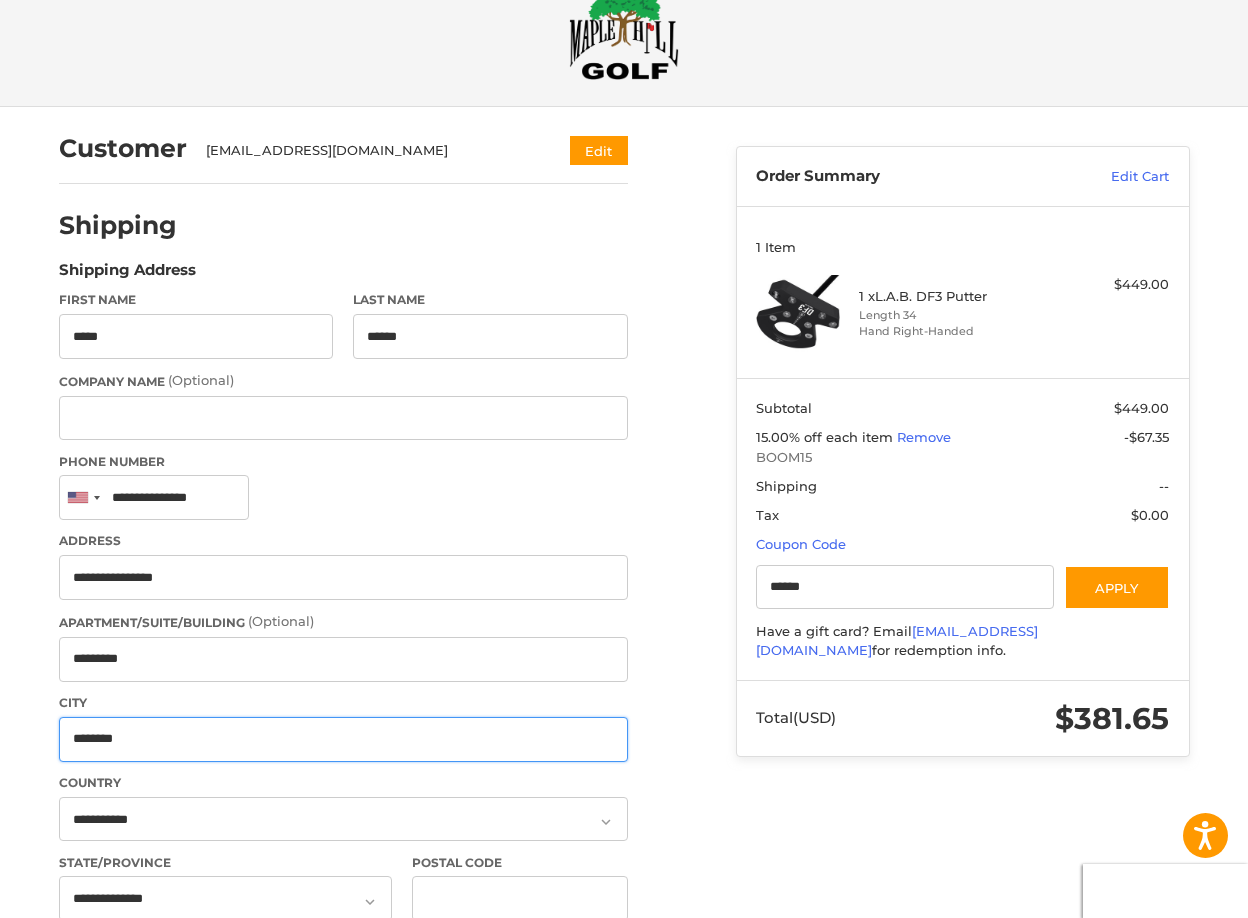 type on "********" 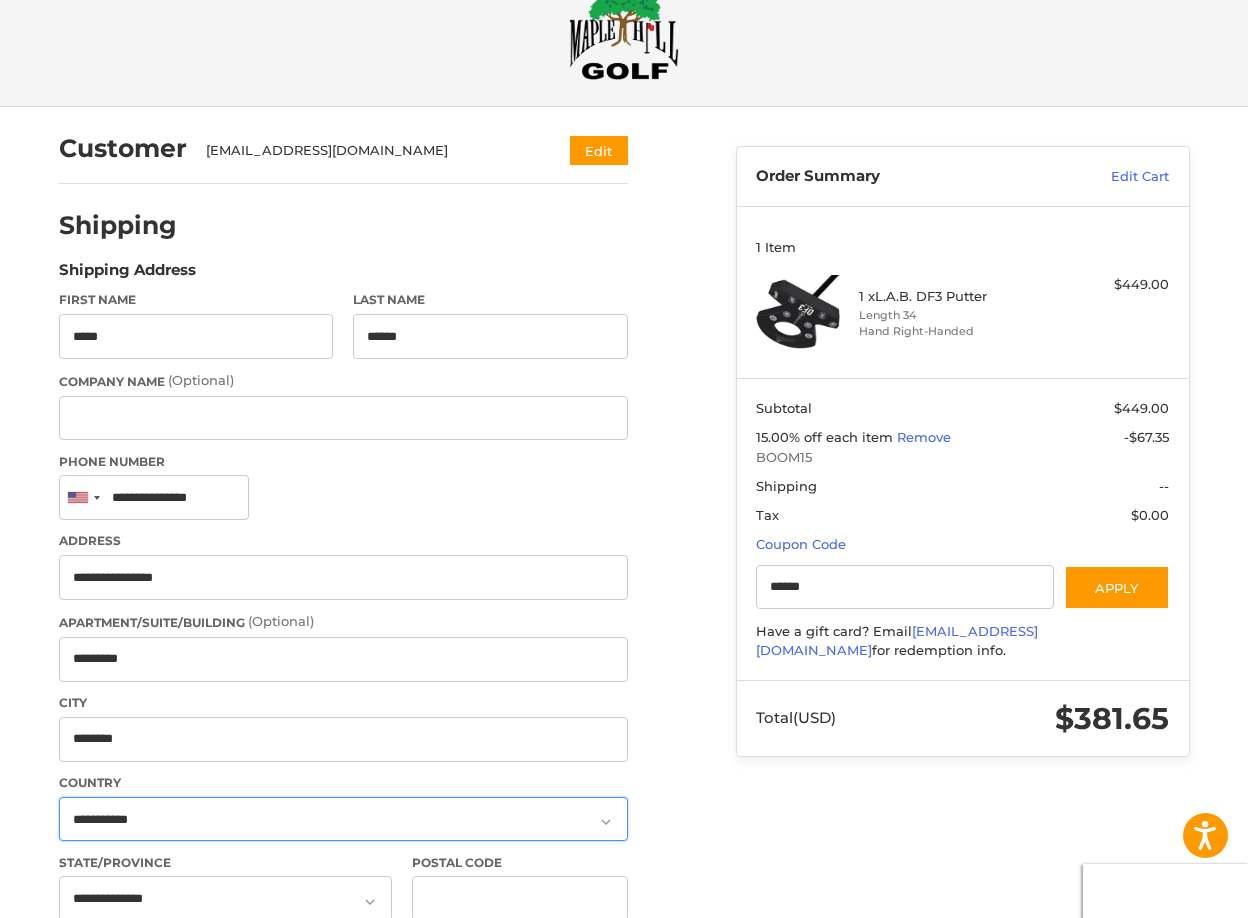 scroll, scrollTop: 66, scrollLeft: 0, axis: vertical 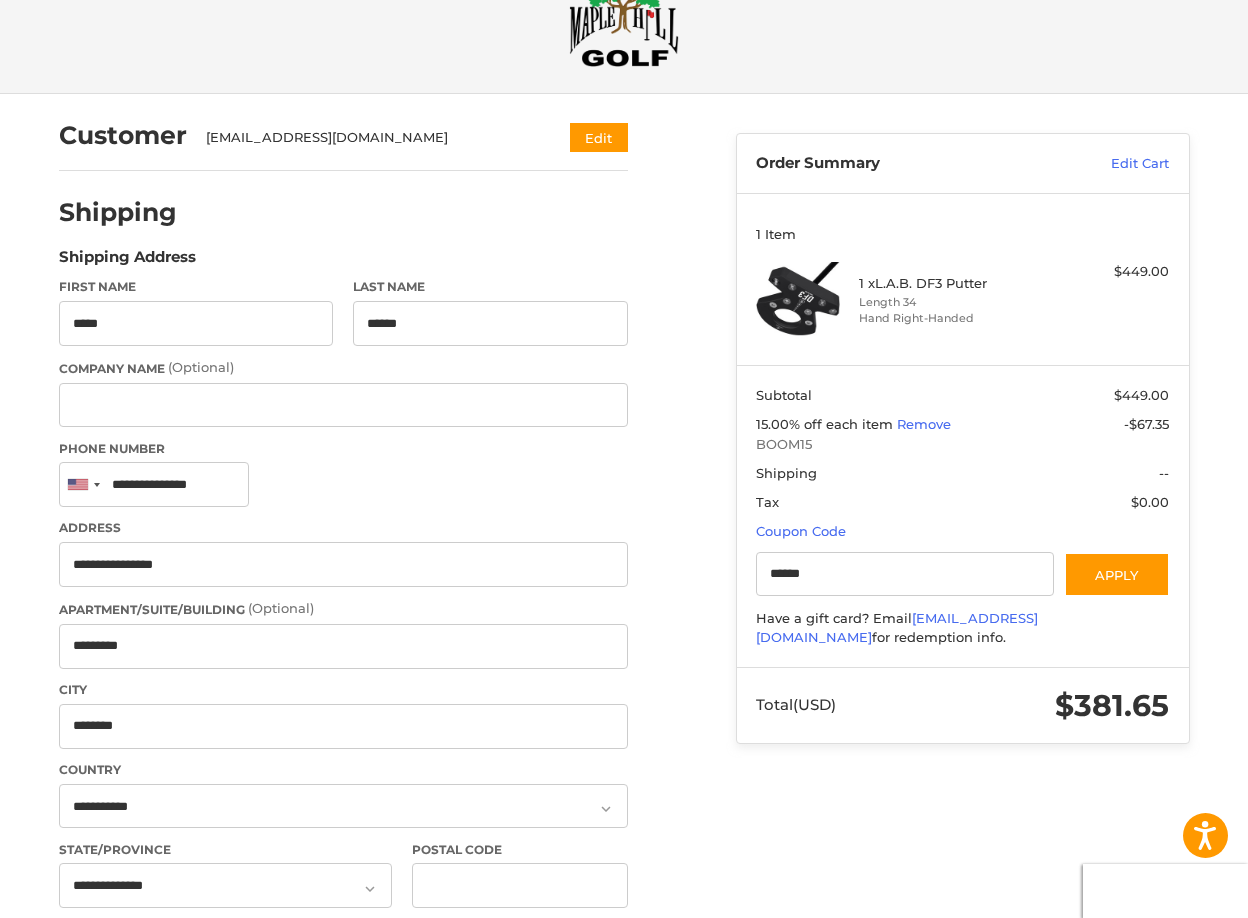 click on "State/Province" at bounding box center (226, 850) 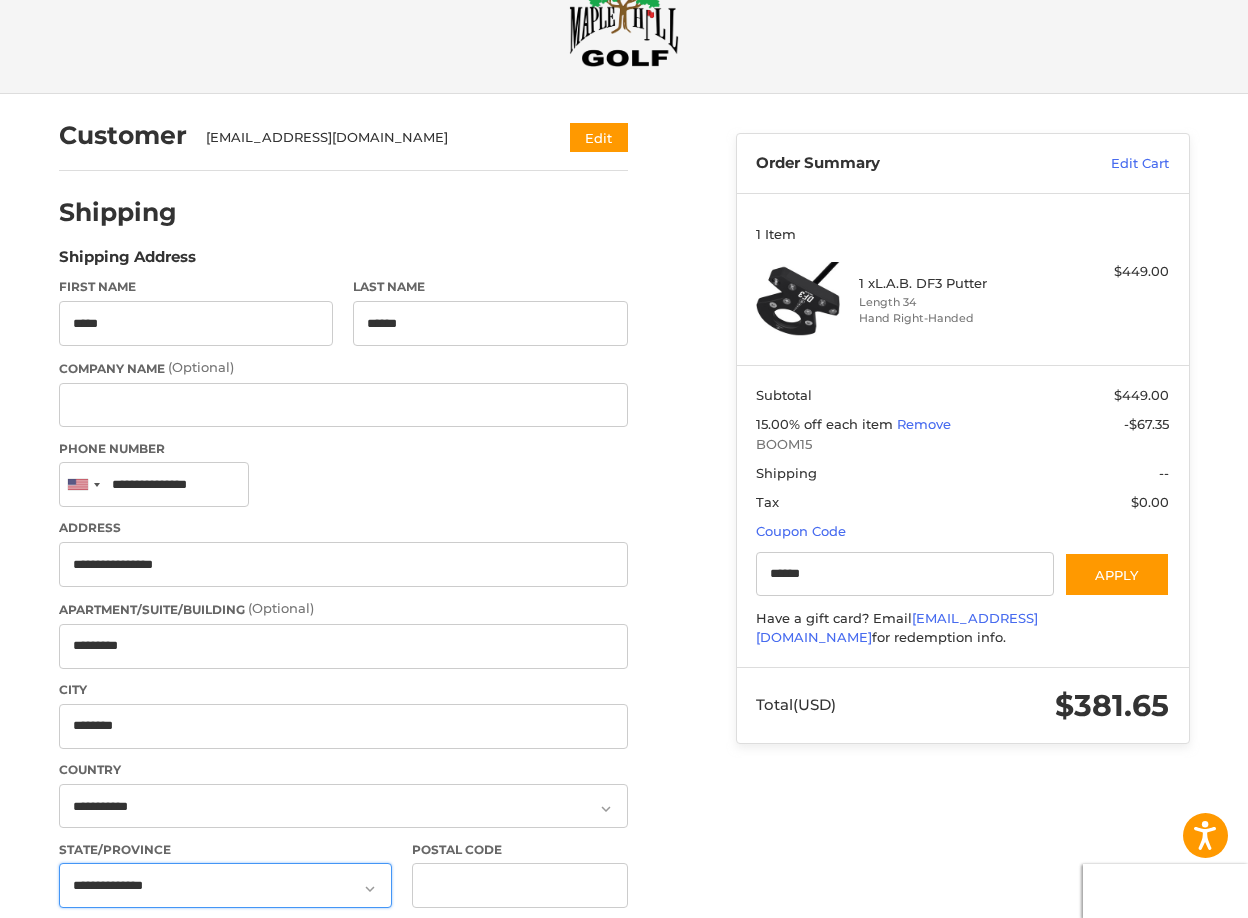 click on "**********" at bounding box center (226, 885) 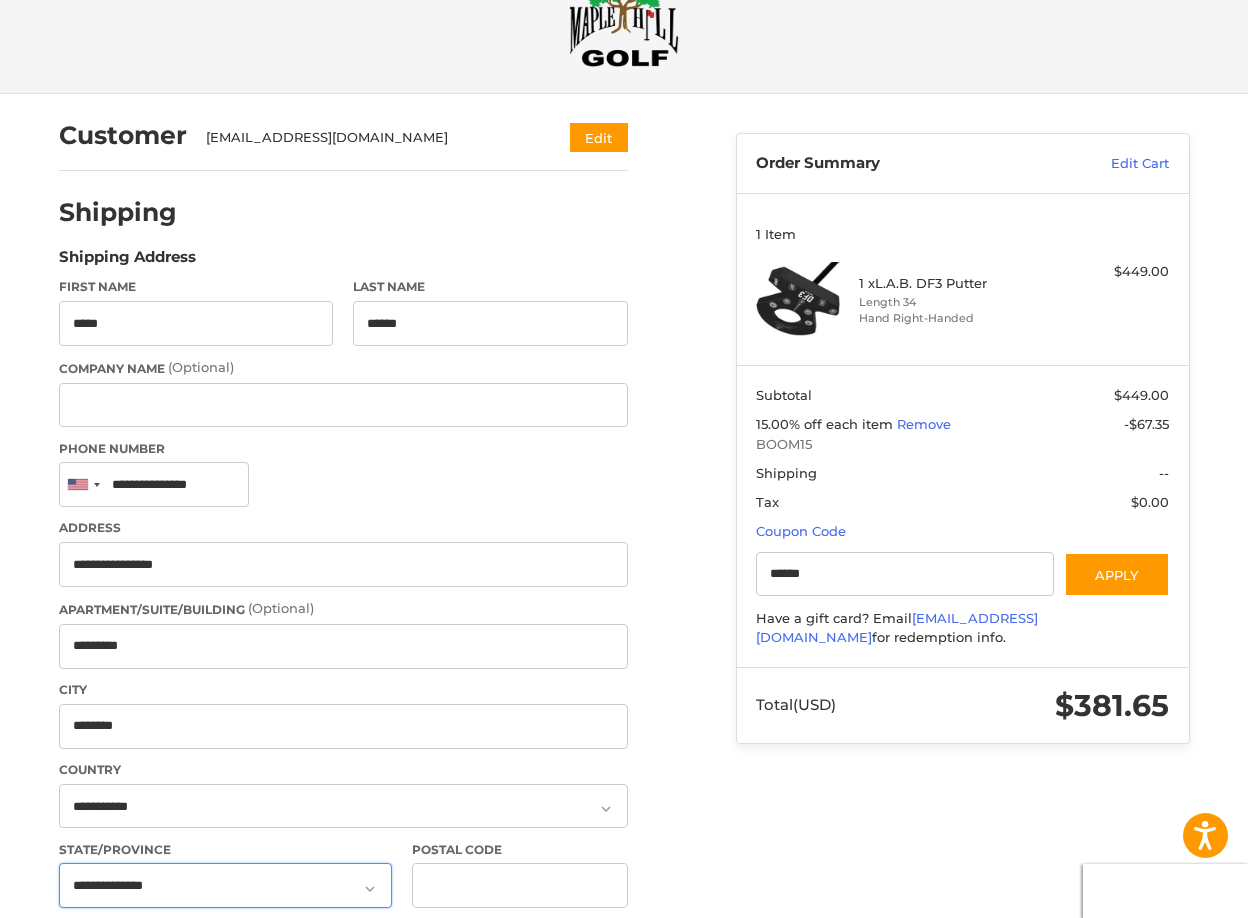 select on "**" 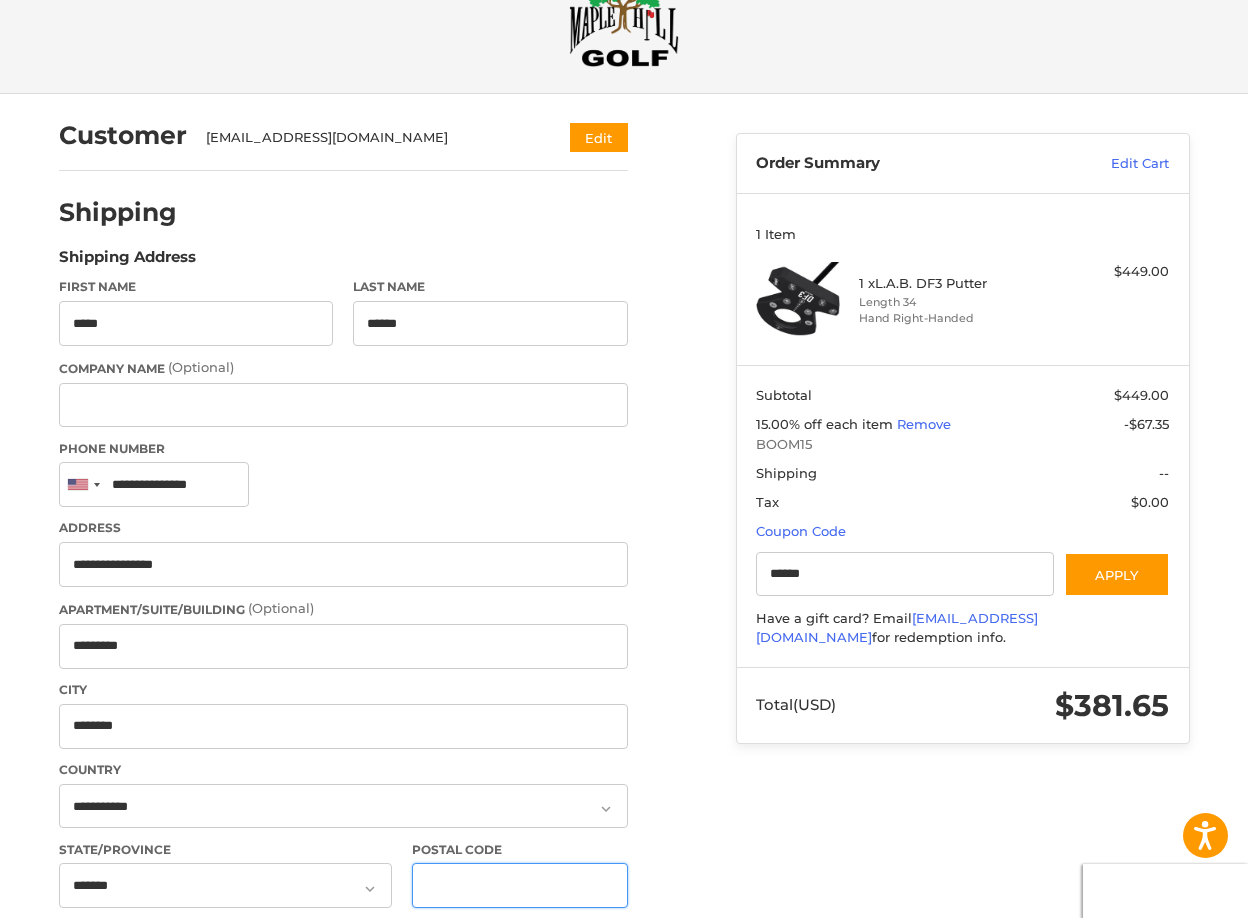 click on "Postal Code" at bounding box center [520, 885] 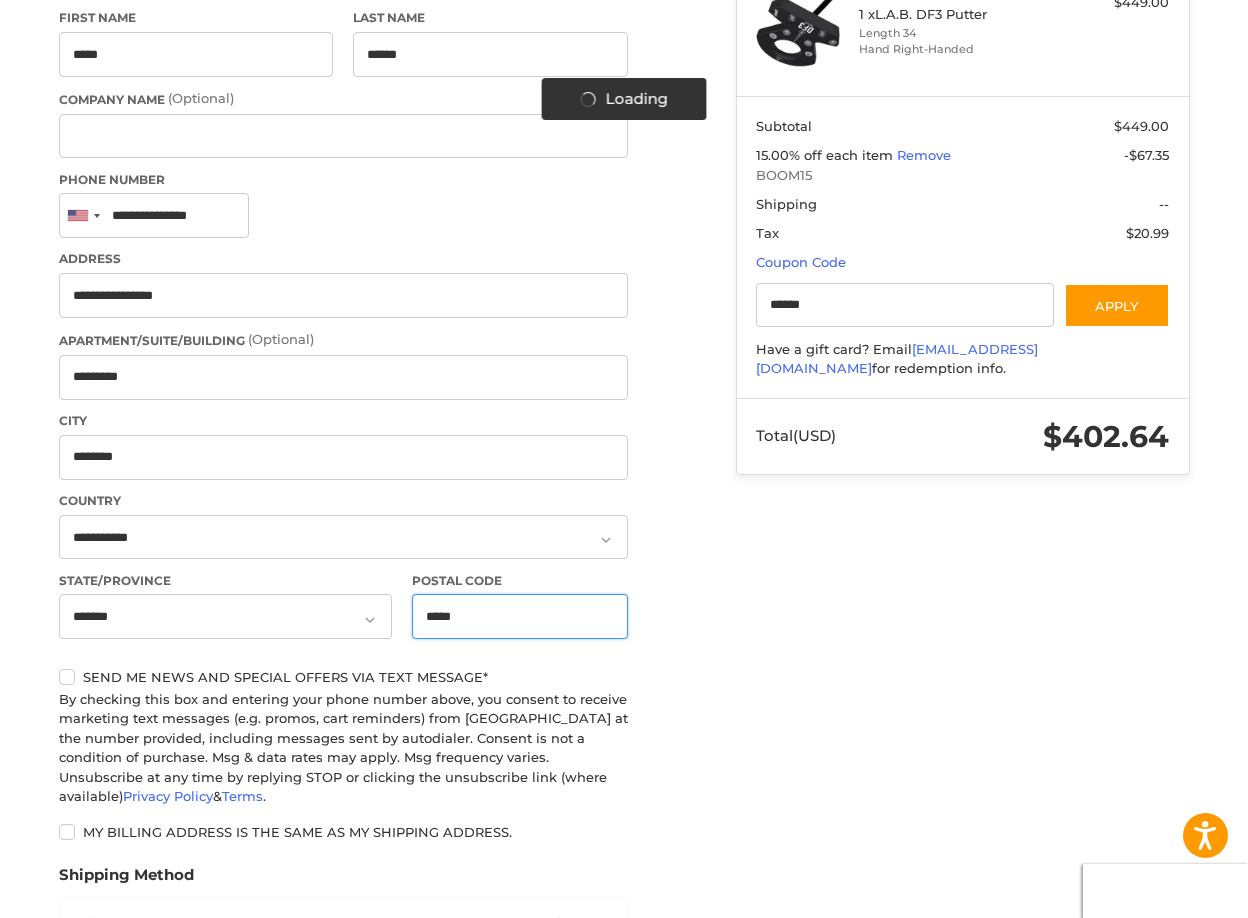 scroll, scrollTop: 578, scrollLeft: 0, axis: vertical 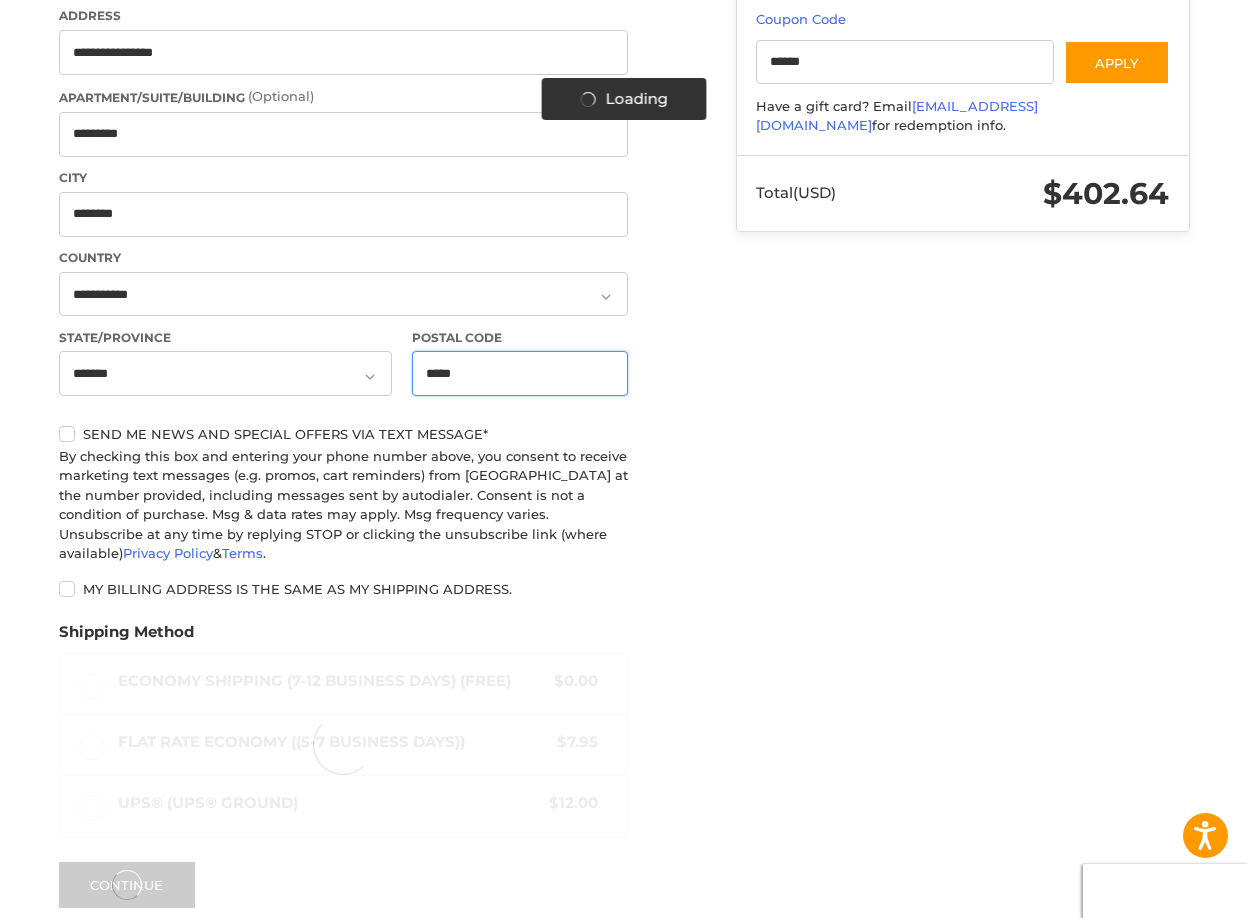 type on "*****" 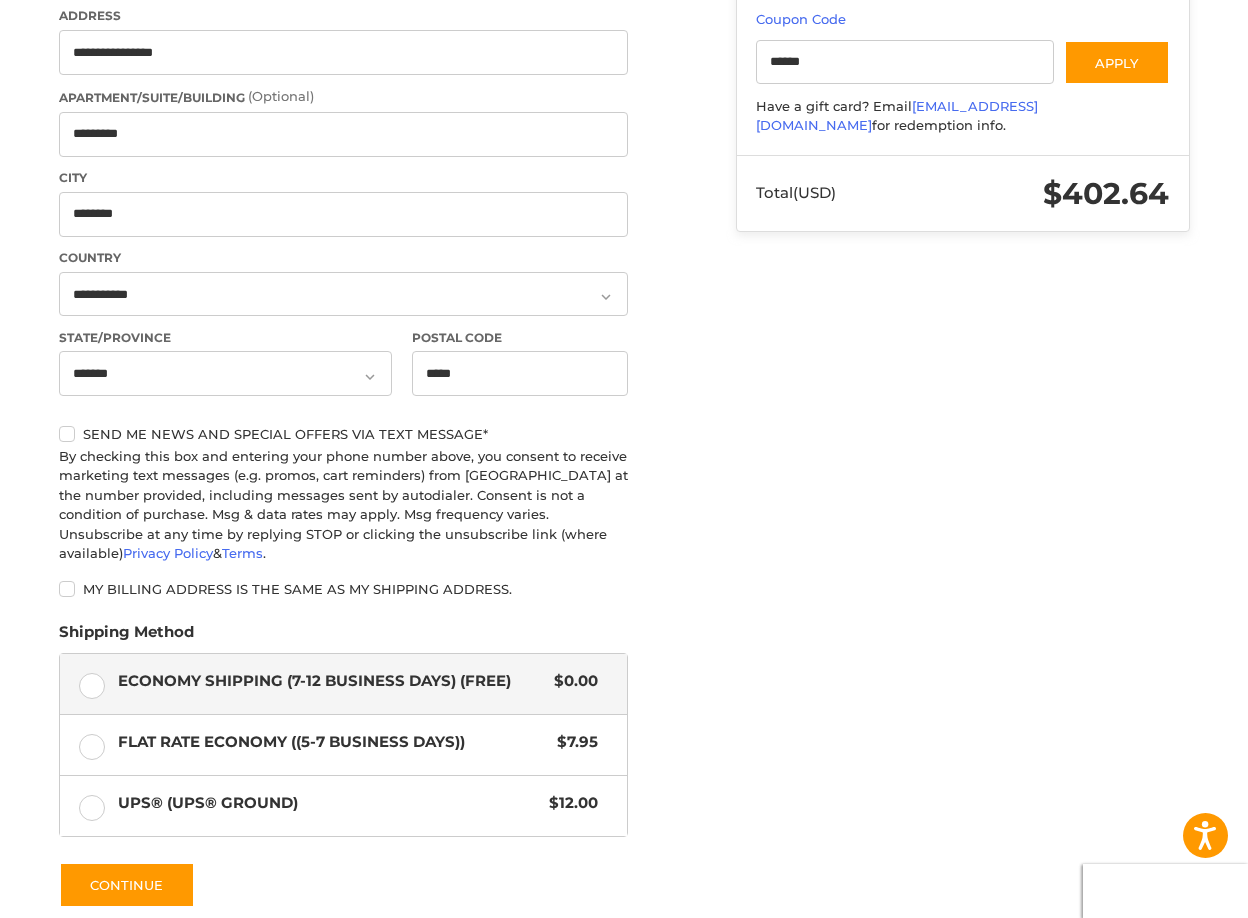 click on "My billing address is the same as my shipping address." at bounding box center (343, 589) 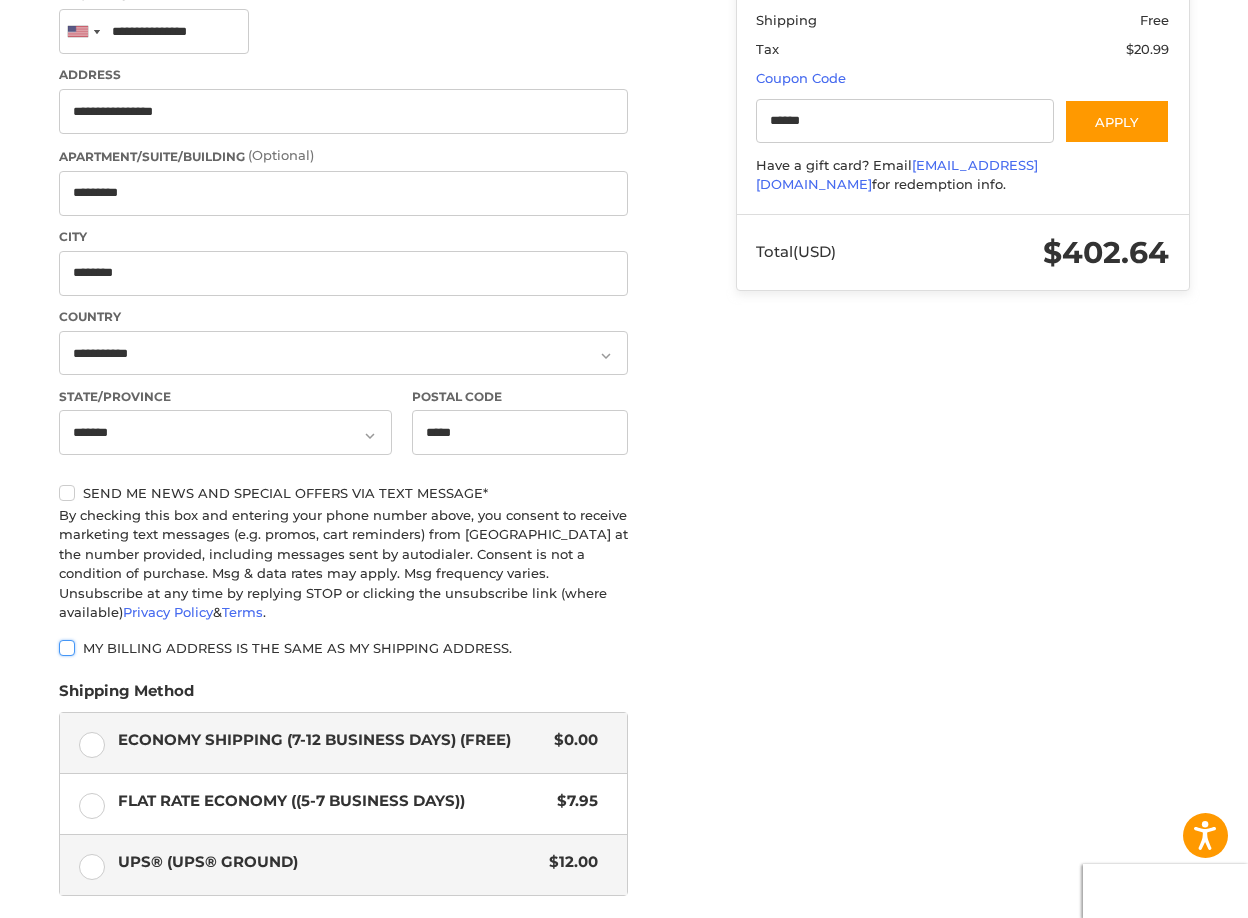 scroll, scrollTop: 545, scrollLeft: 0, axis: vertical 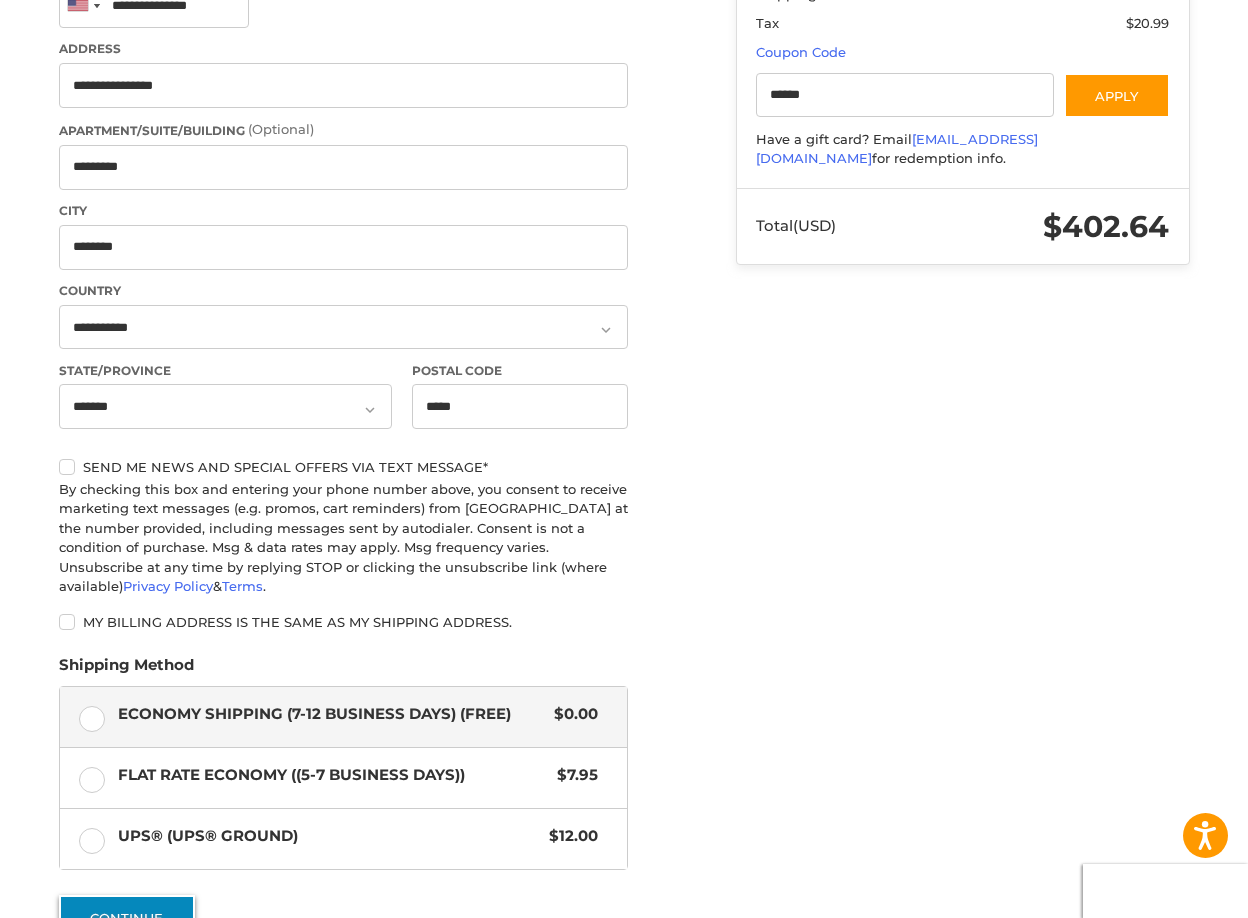 click on "Continue" at bounding box center (127, 918) 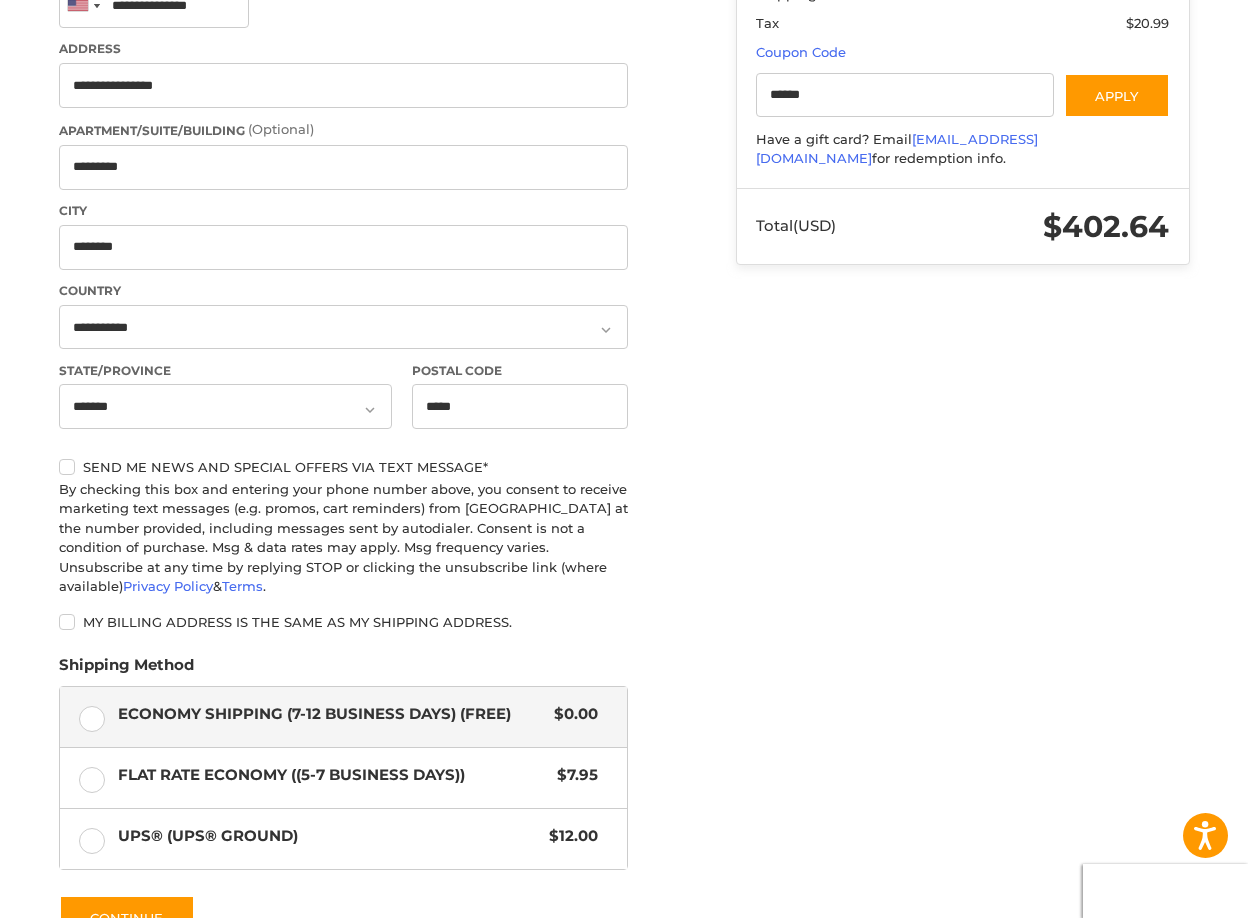 scroll, scrollTop: 0, scrollLeft: 0, axis: both 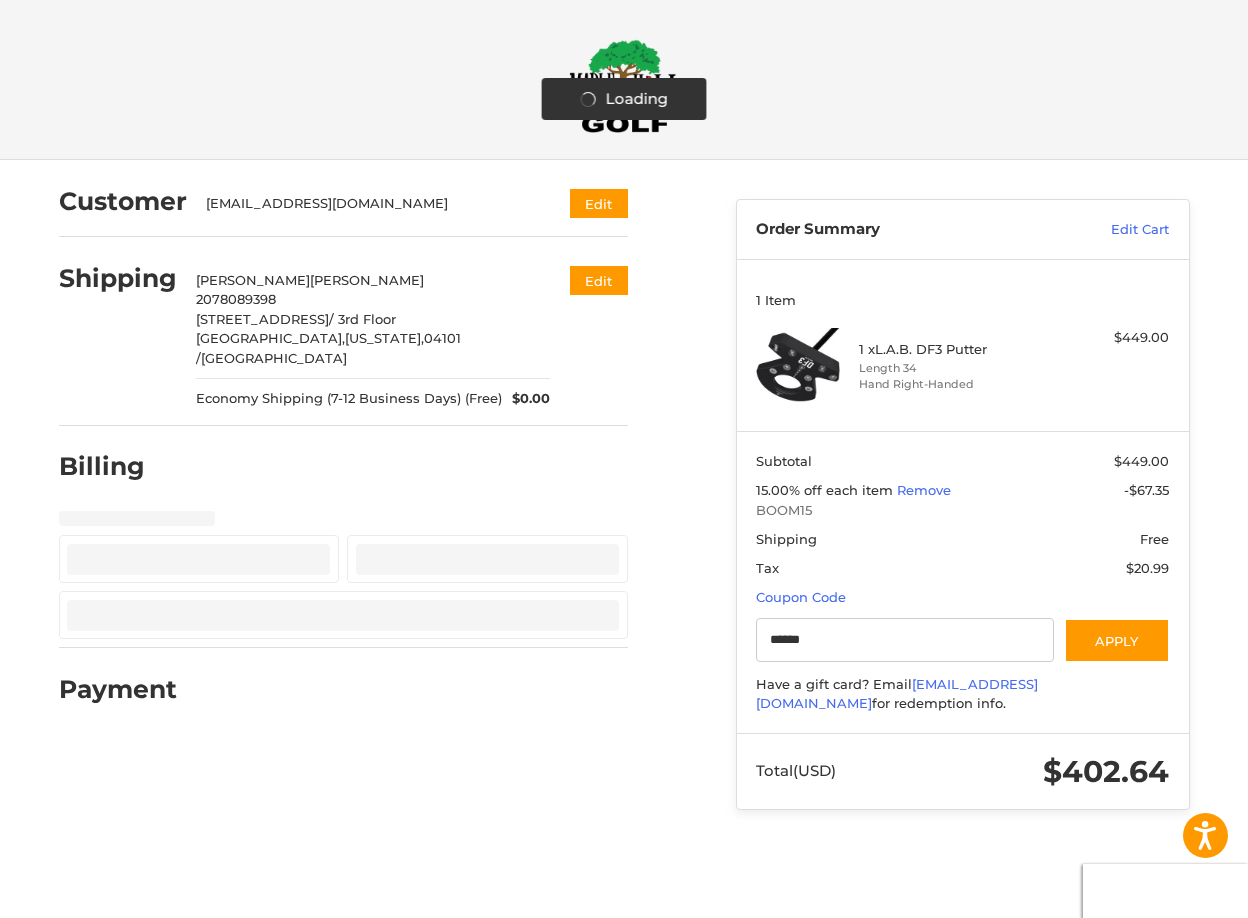 select on "**" 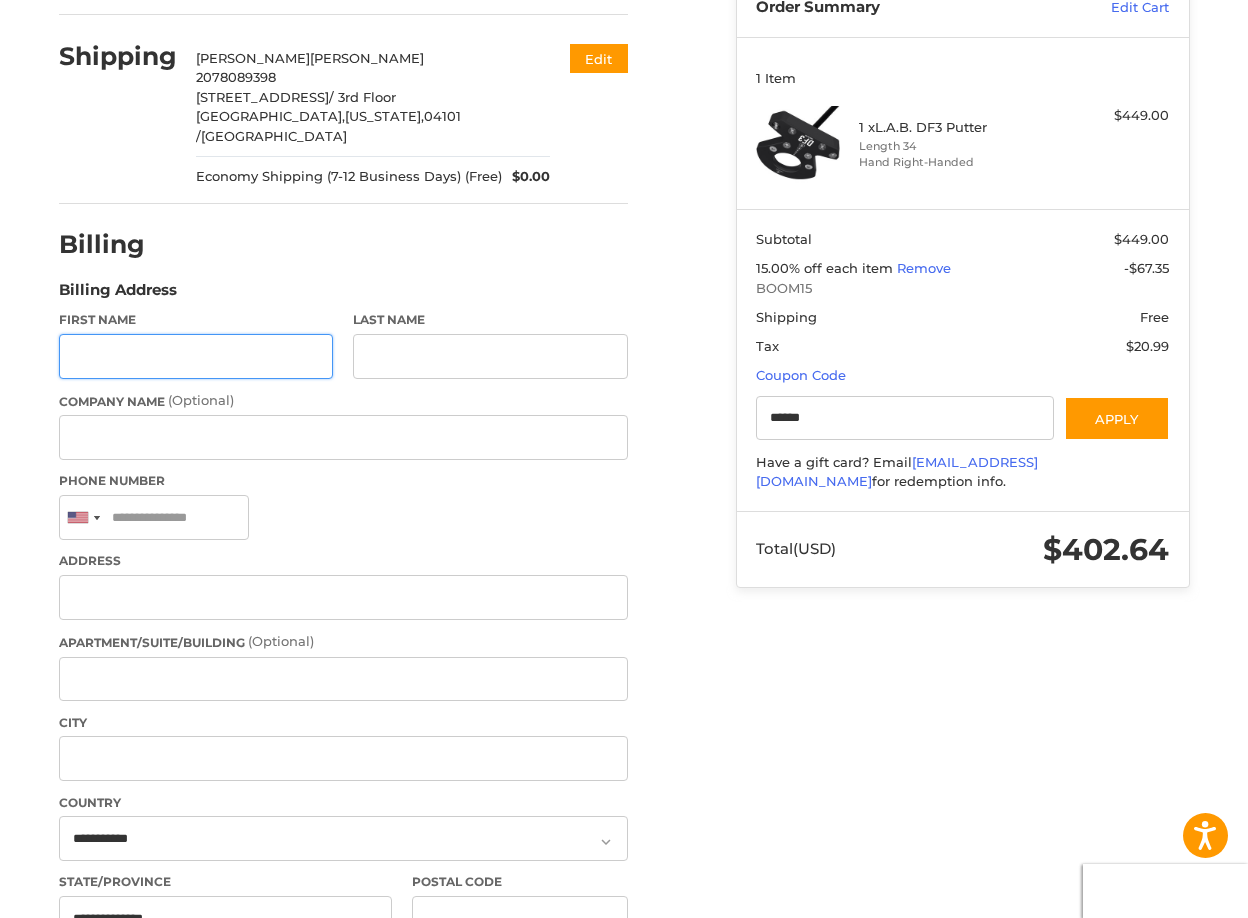 scroll, scrollTop: 83, scrollLeft: 0, axis: vertical 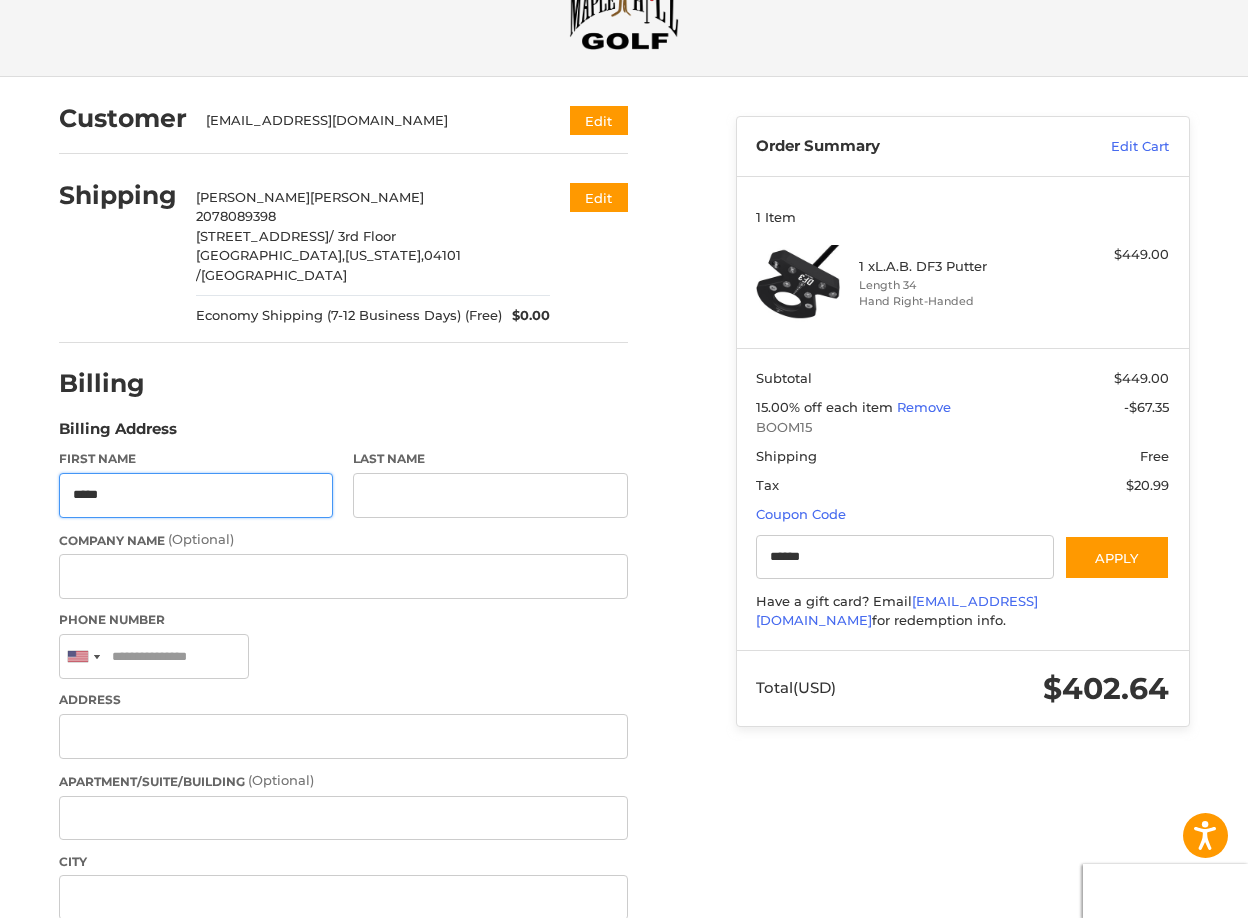type on "*****" 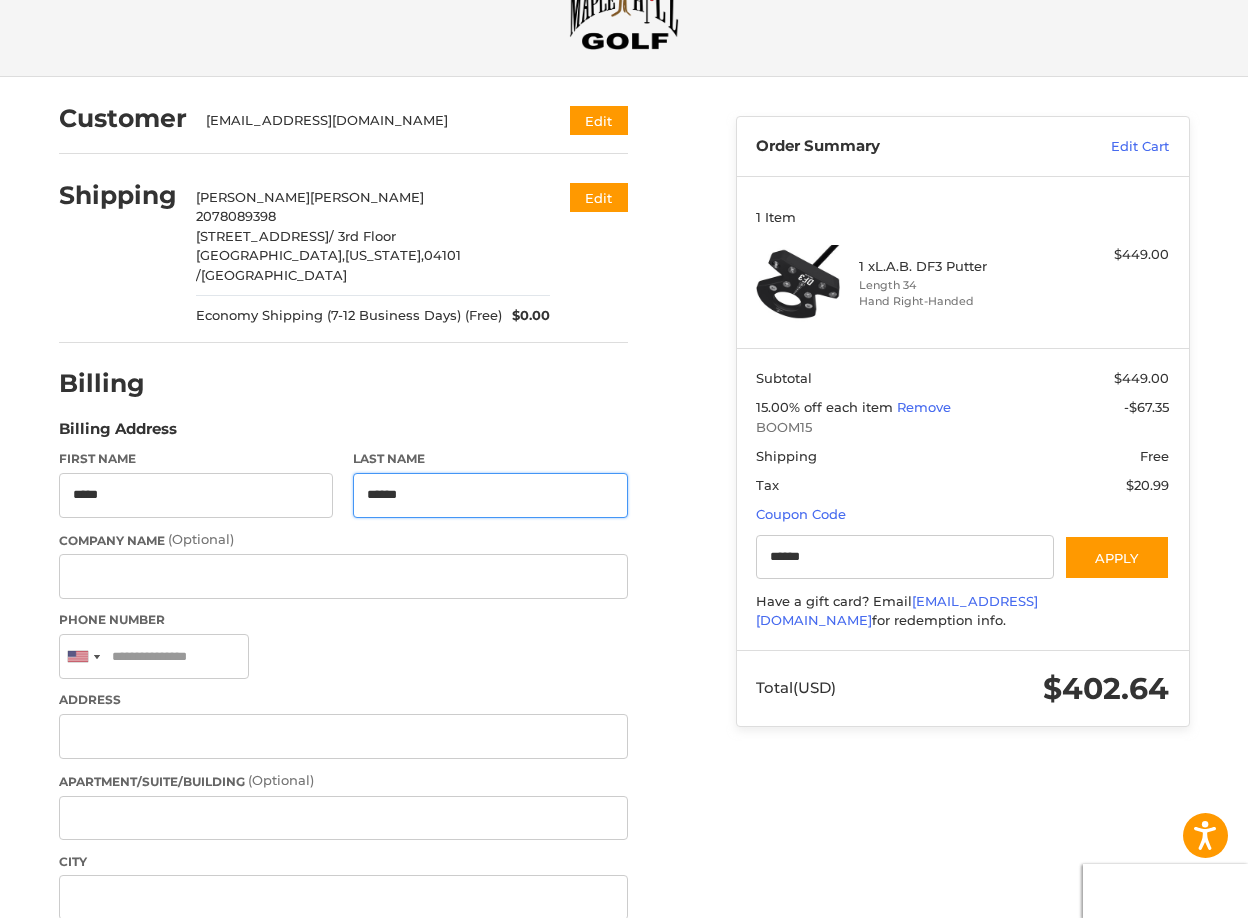type on "******" 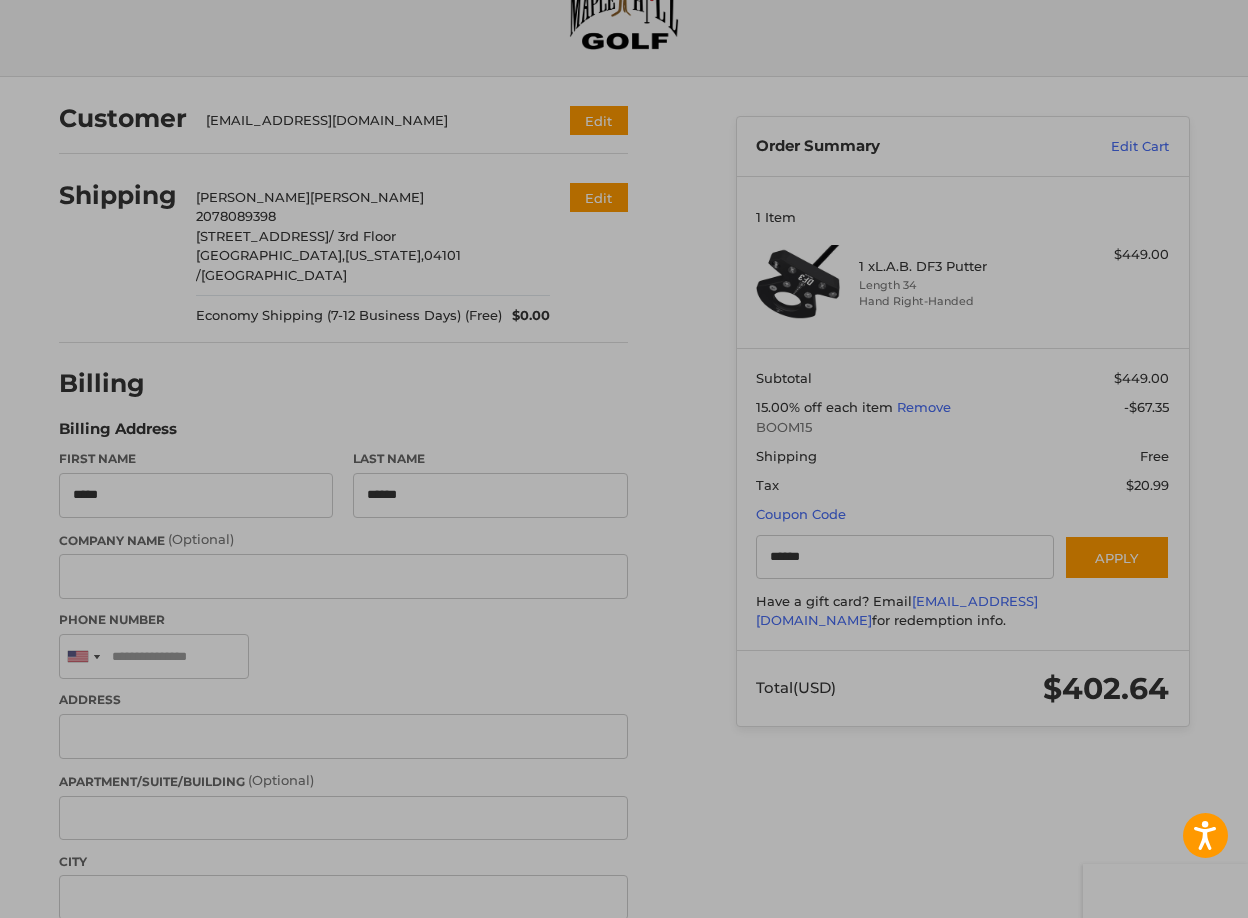 click on "Billing" at bounding box center [343, 384] 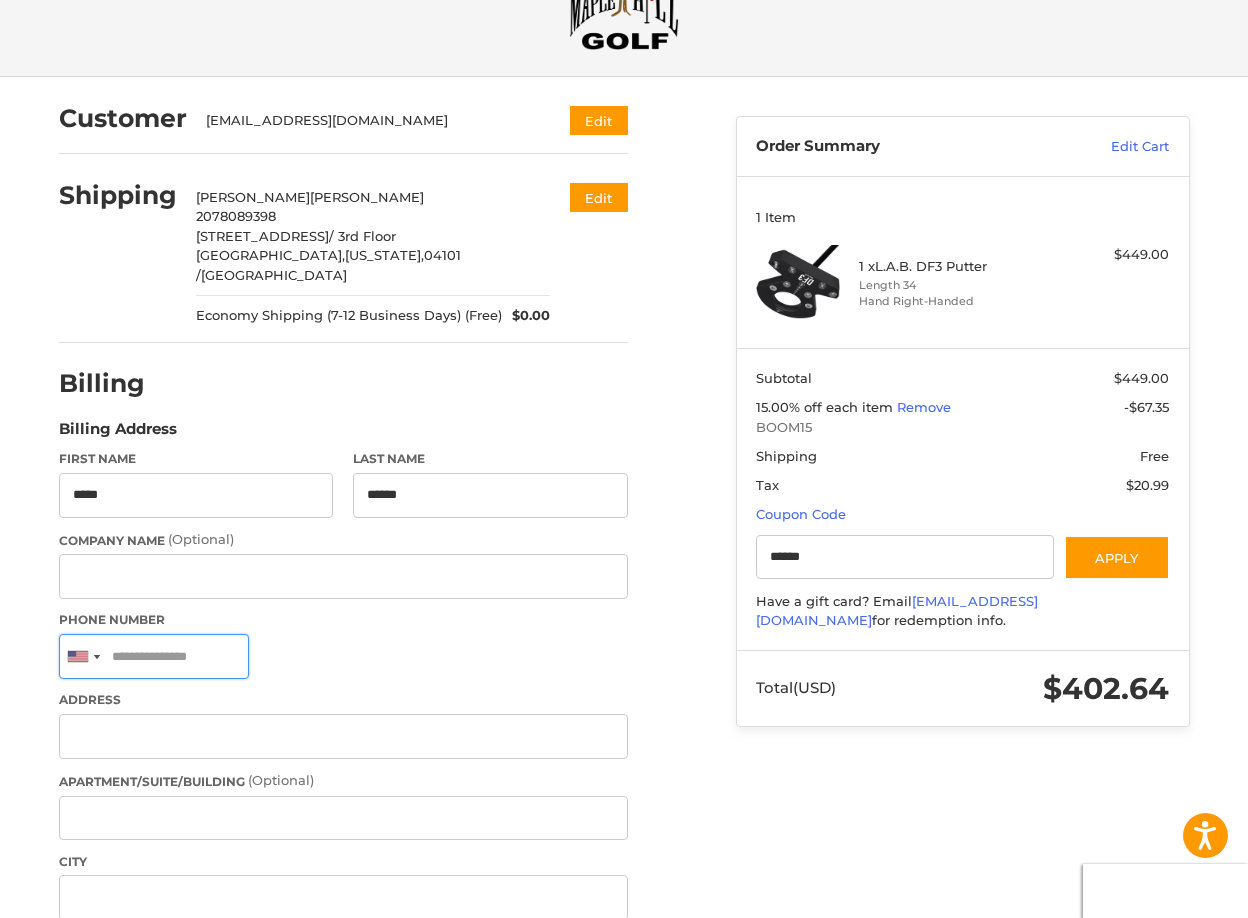 click on "Phone Number" at bounding box center (154, 656) 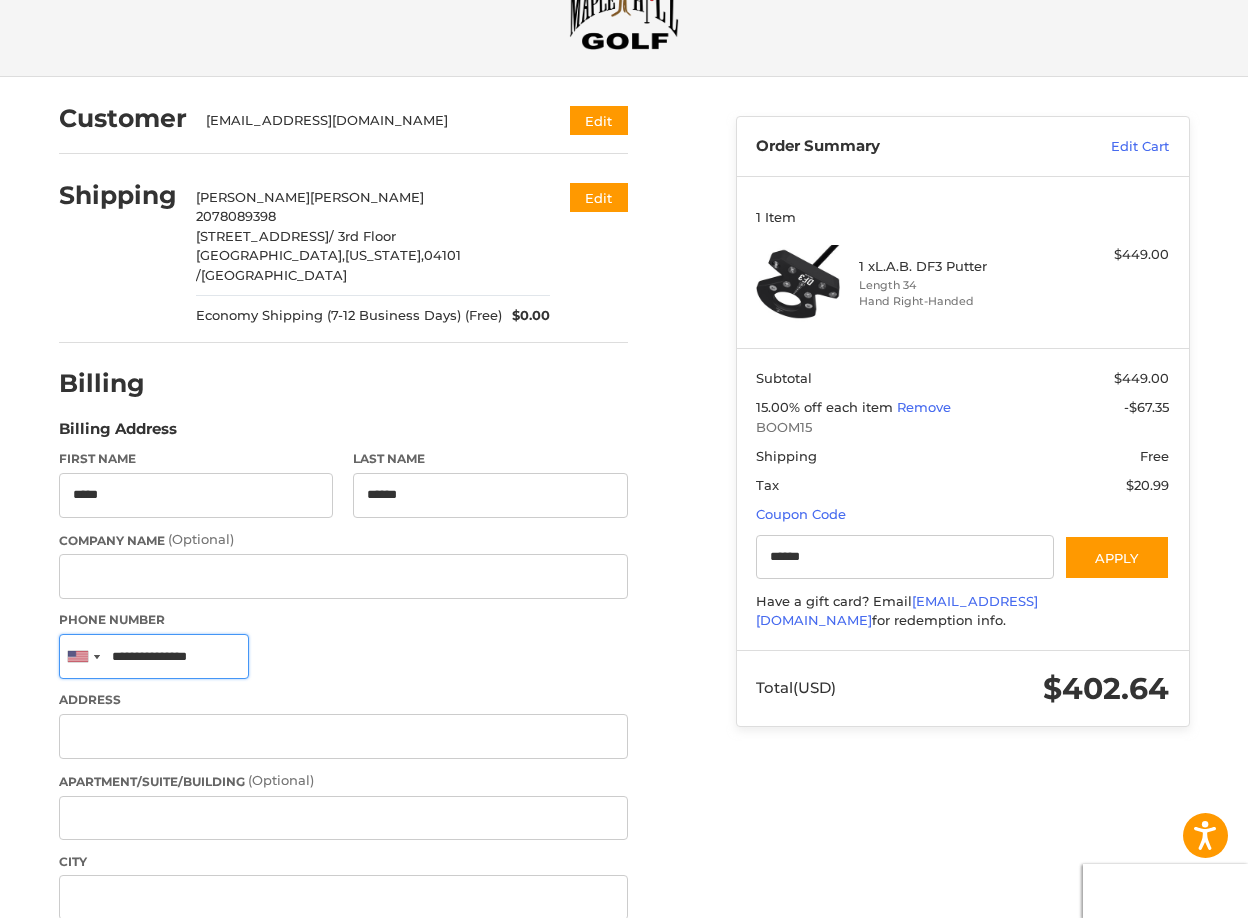 scroll, scrollTop: 141, scrollLeft: 0, axis: vertical 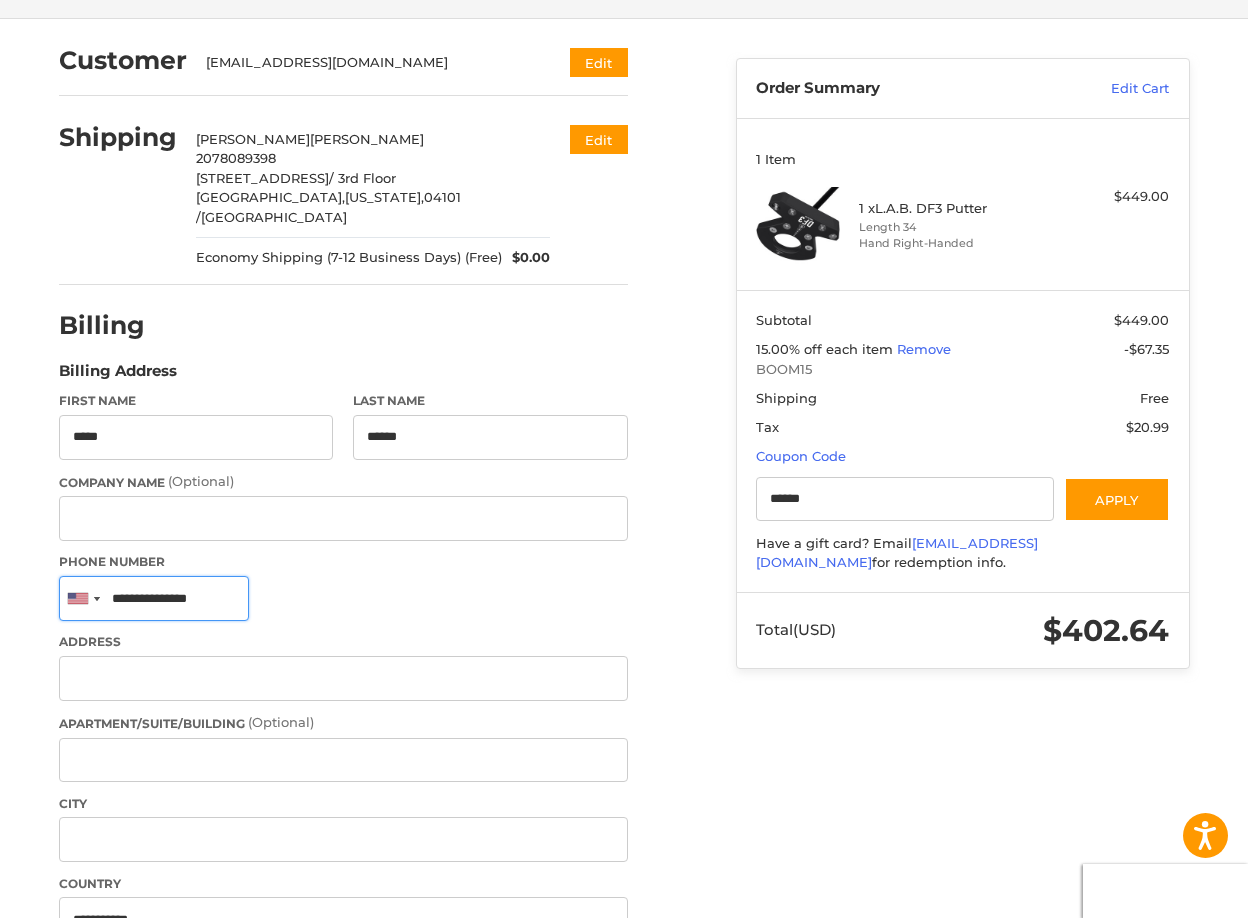type on "**********" 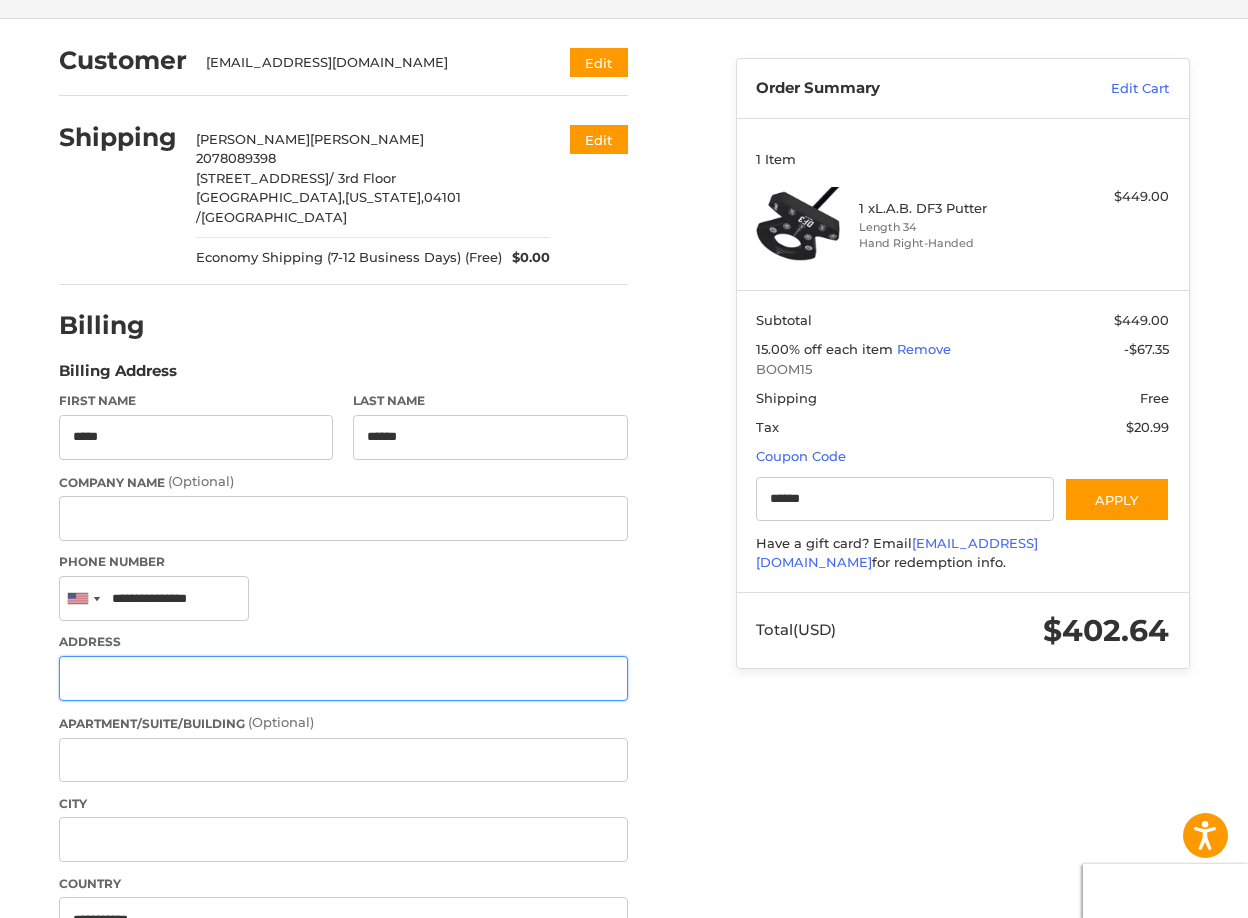 click on "Address" at bounding box center [343, 678] 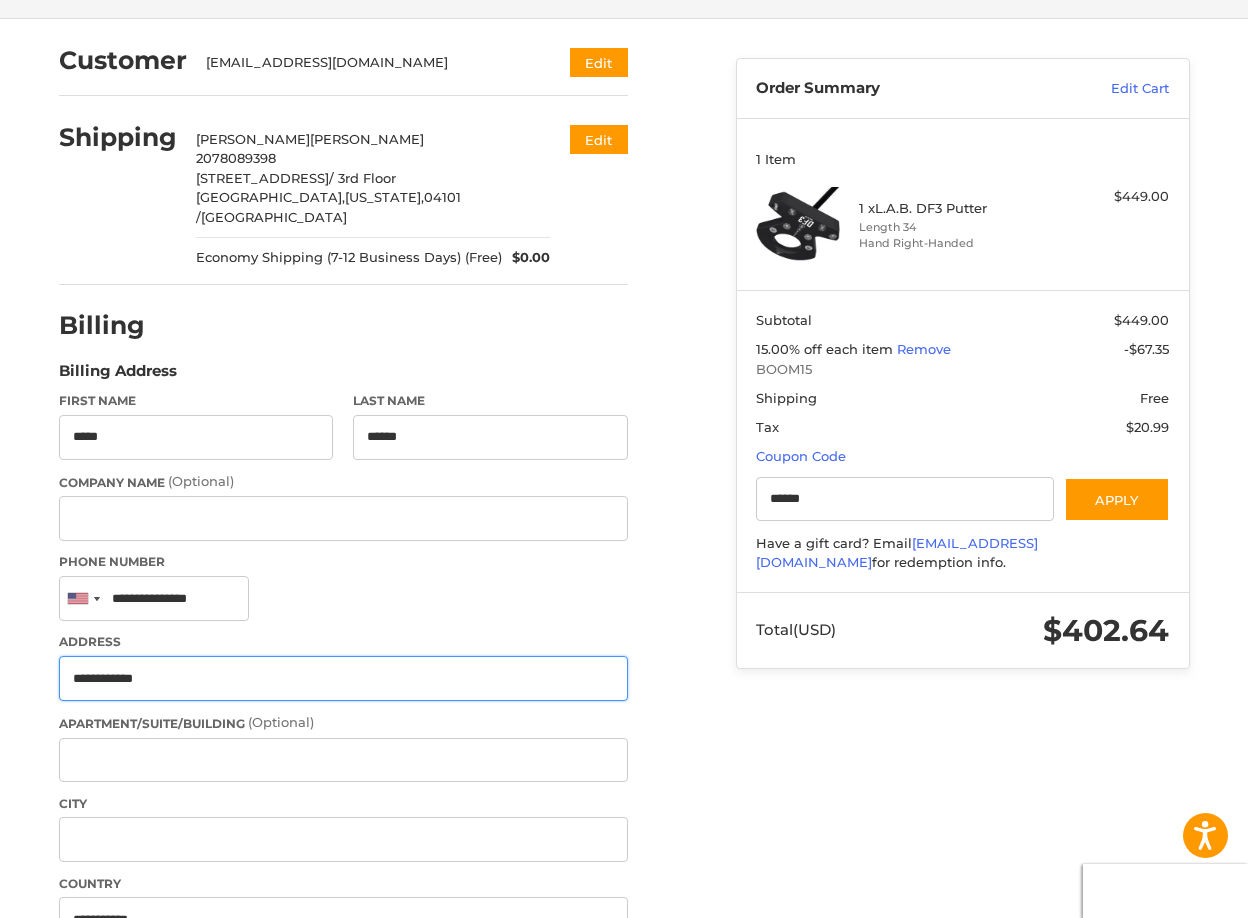 type on "**********" 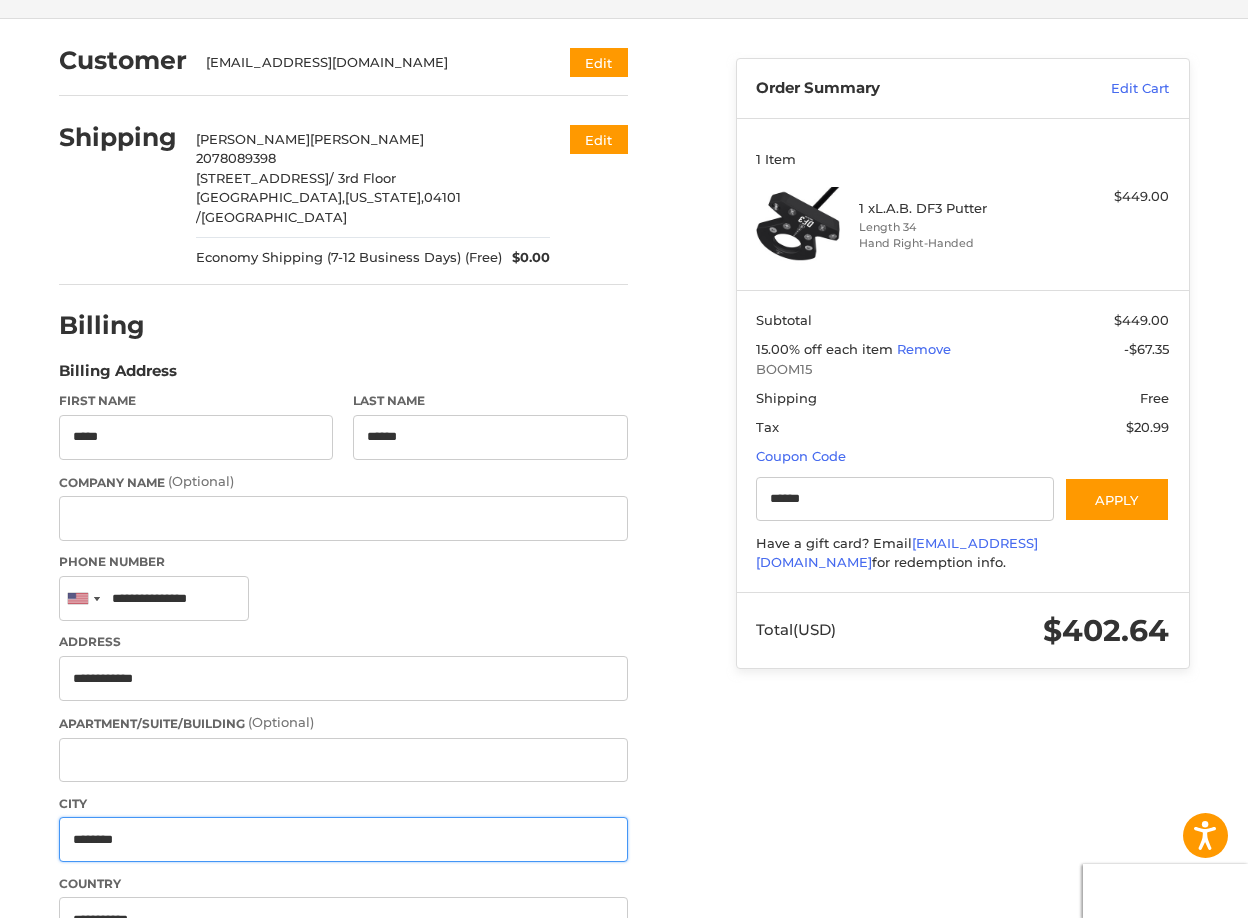 type on "********" 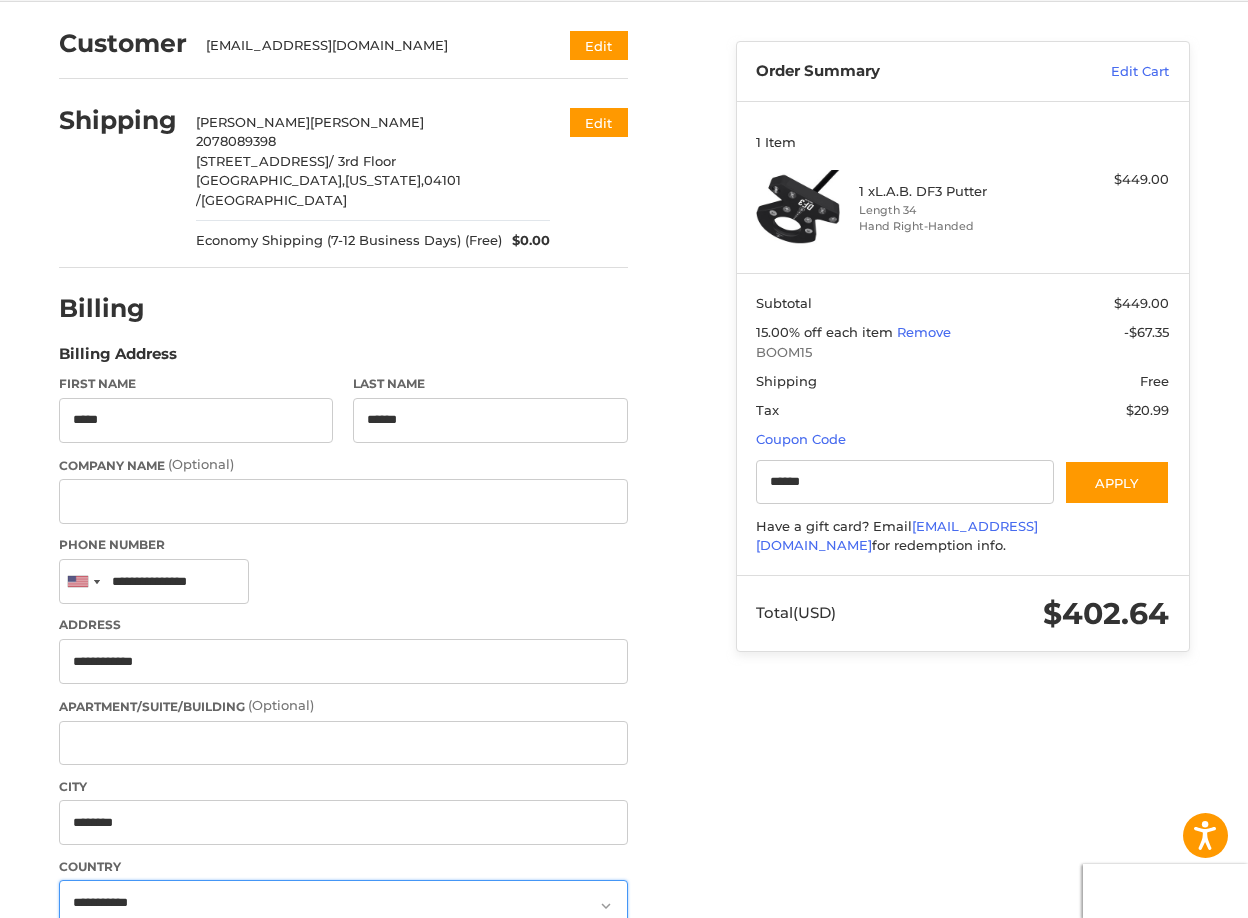 scroll, scrollTop: 285, scrollLeft: 0, axis: vertical 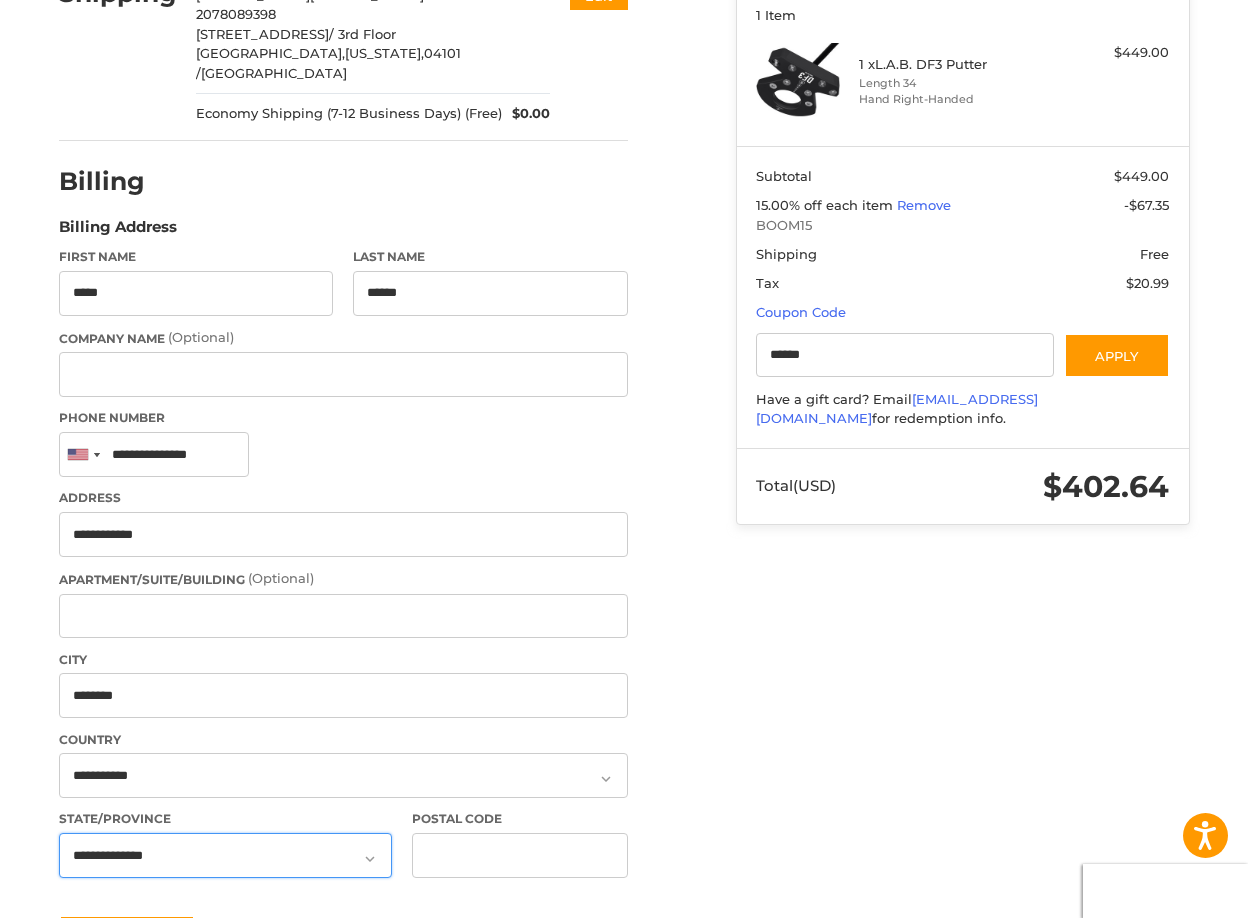 click on "**********" at bounding box center (226, 855) 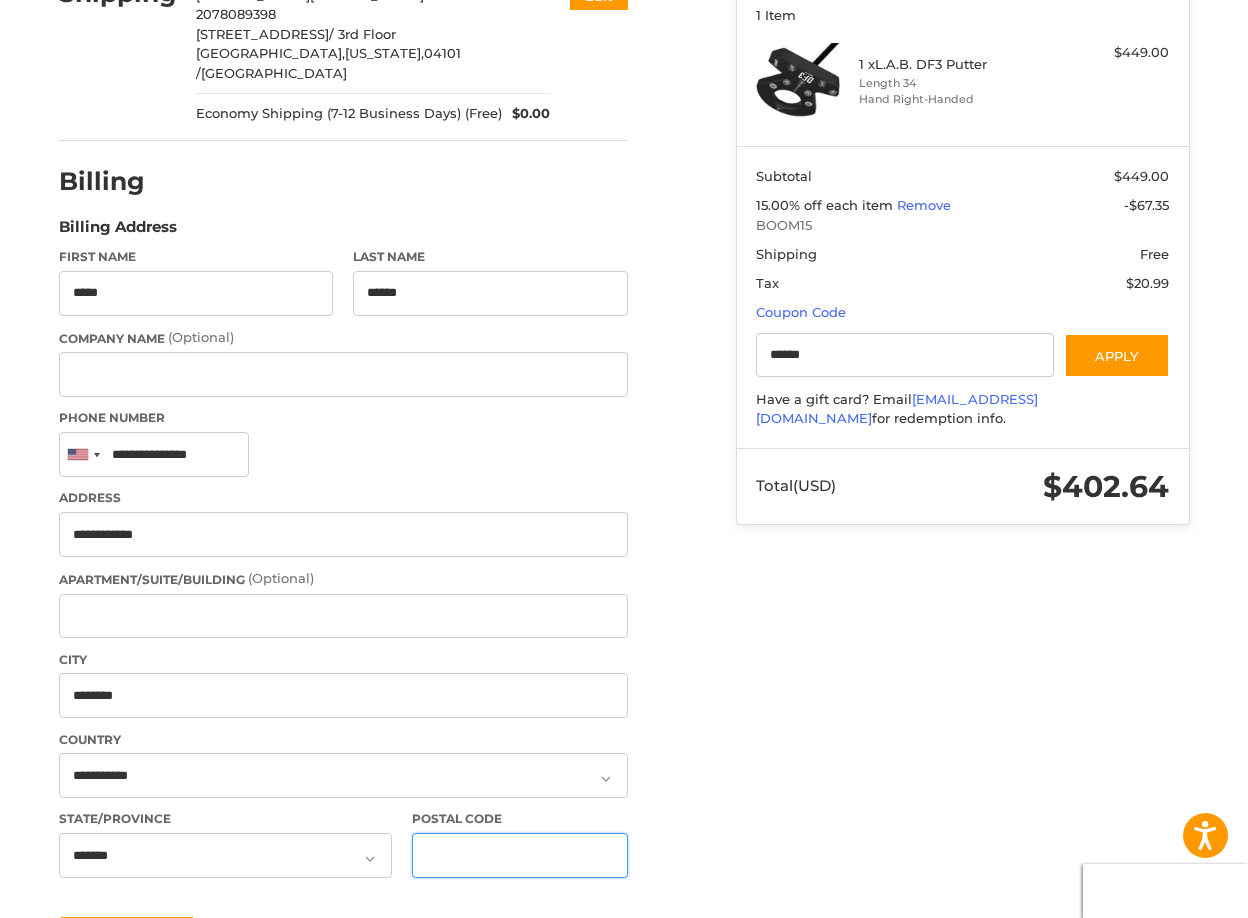 click on "Postal Code" at bounding box center [520, 855] 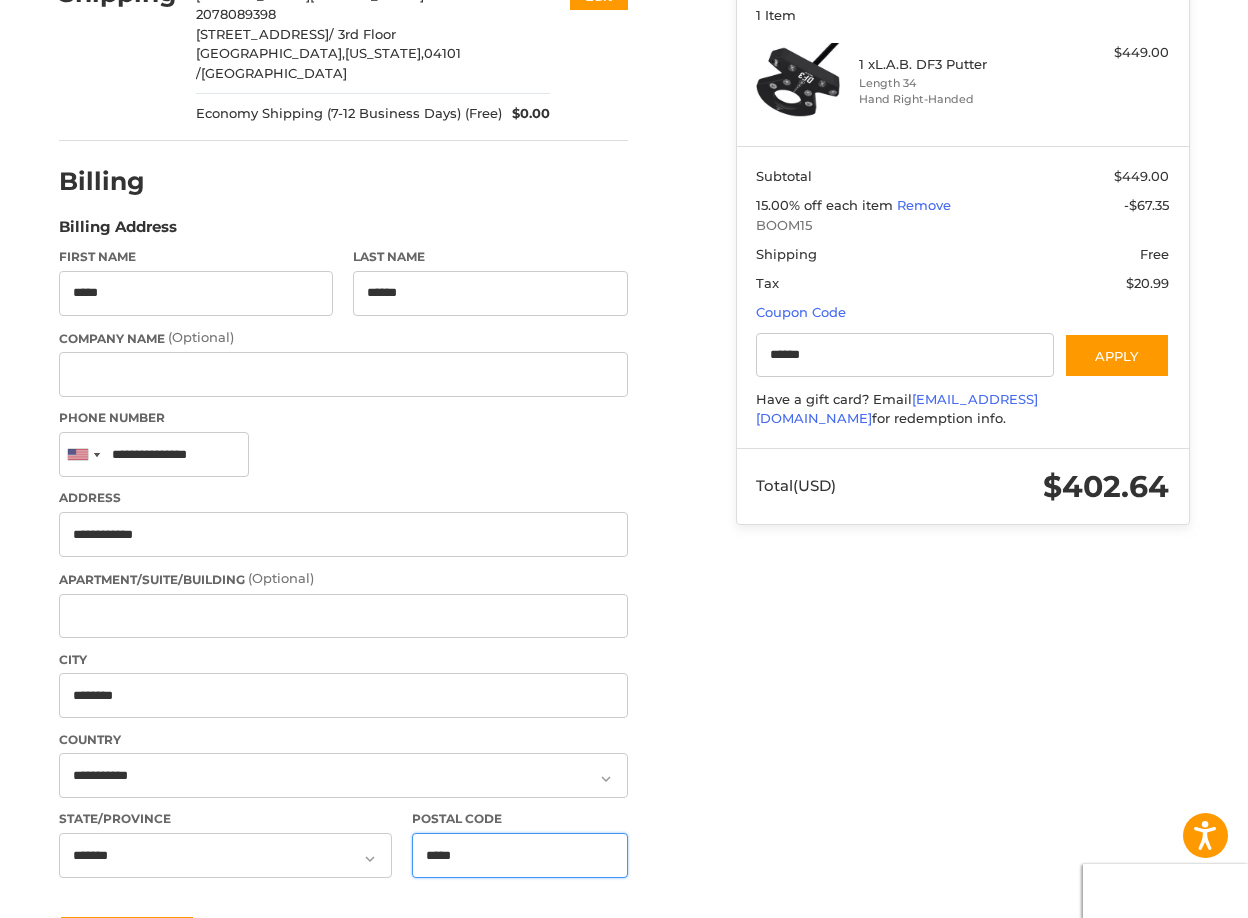 scroll, scrollTop: 429, scrollLeft: 0, axis: vertical 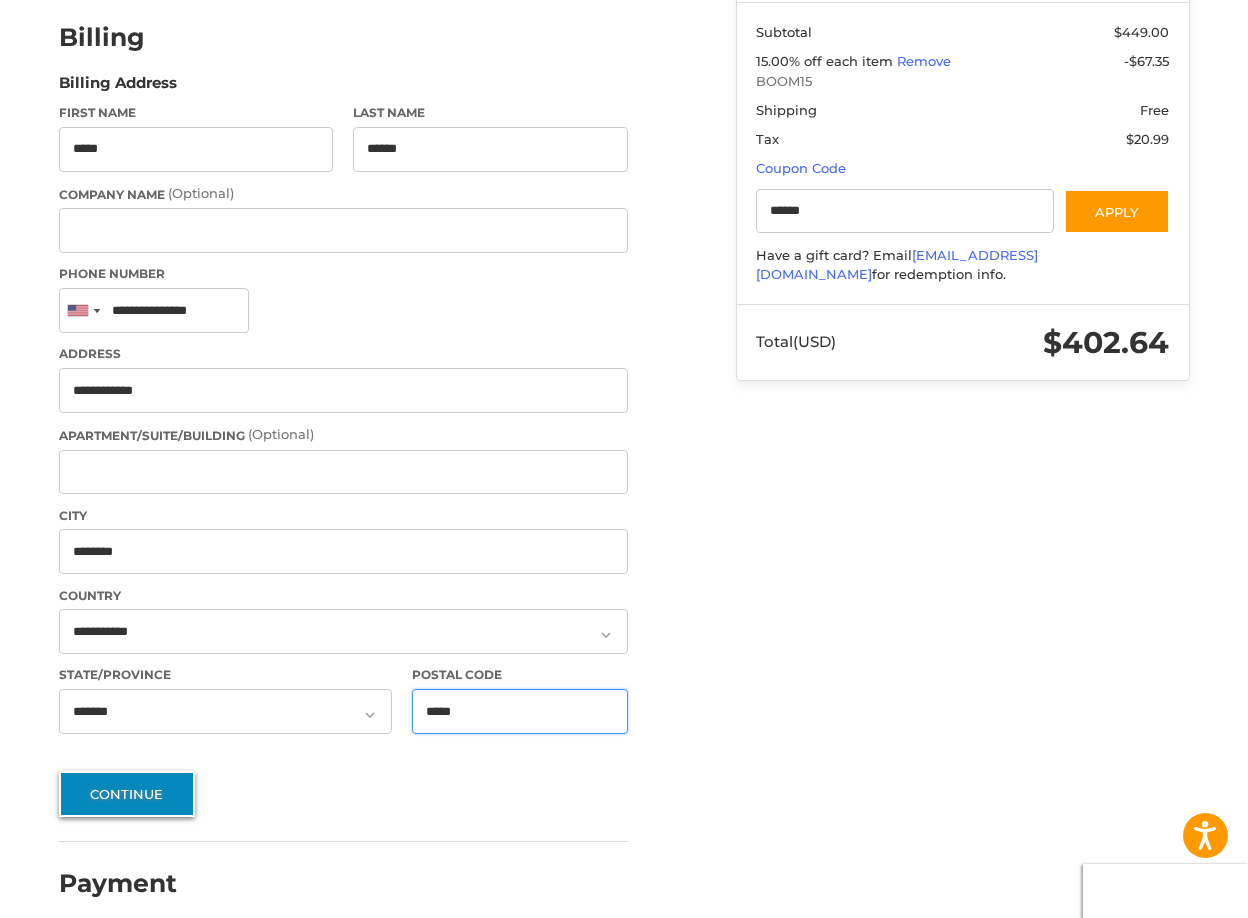 type on "*****" 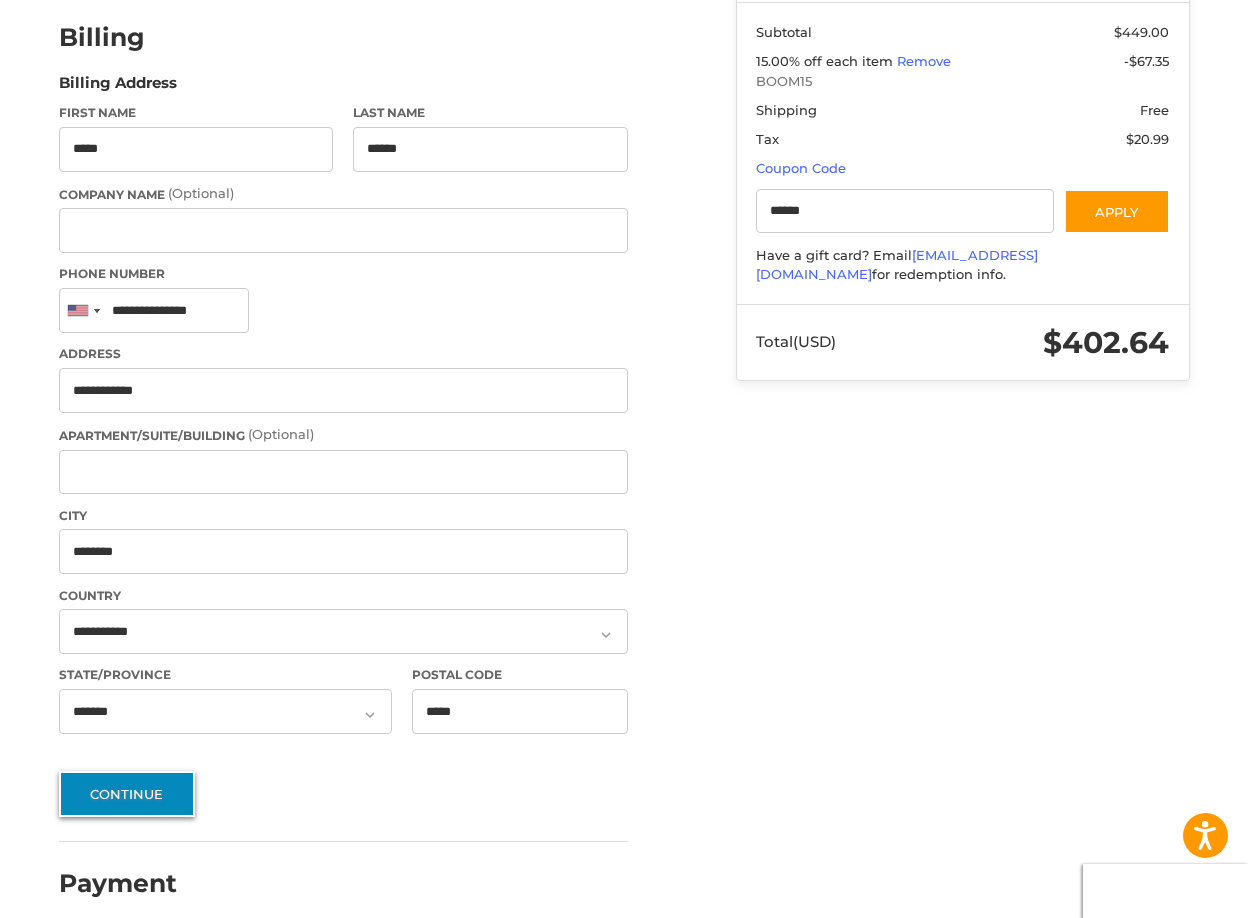 click on "Continue" at bounding box center [127, 794] 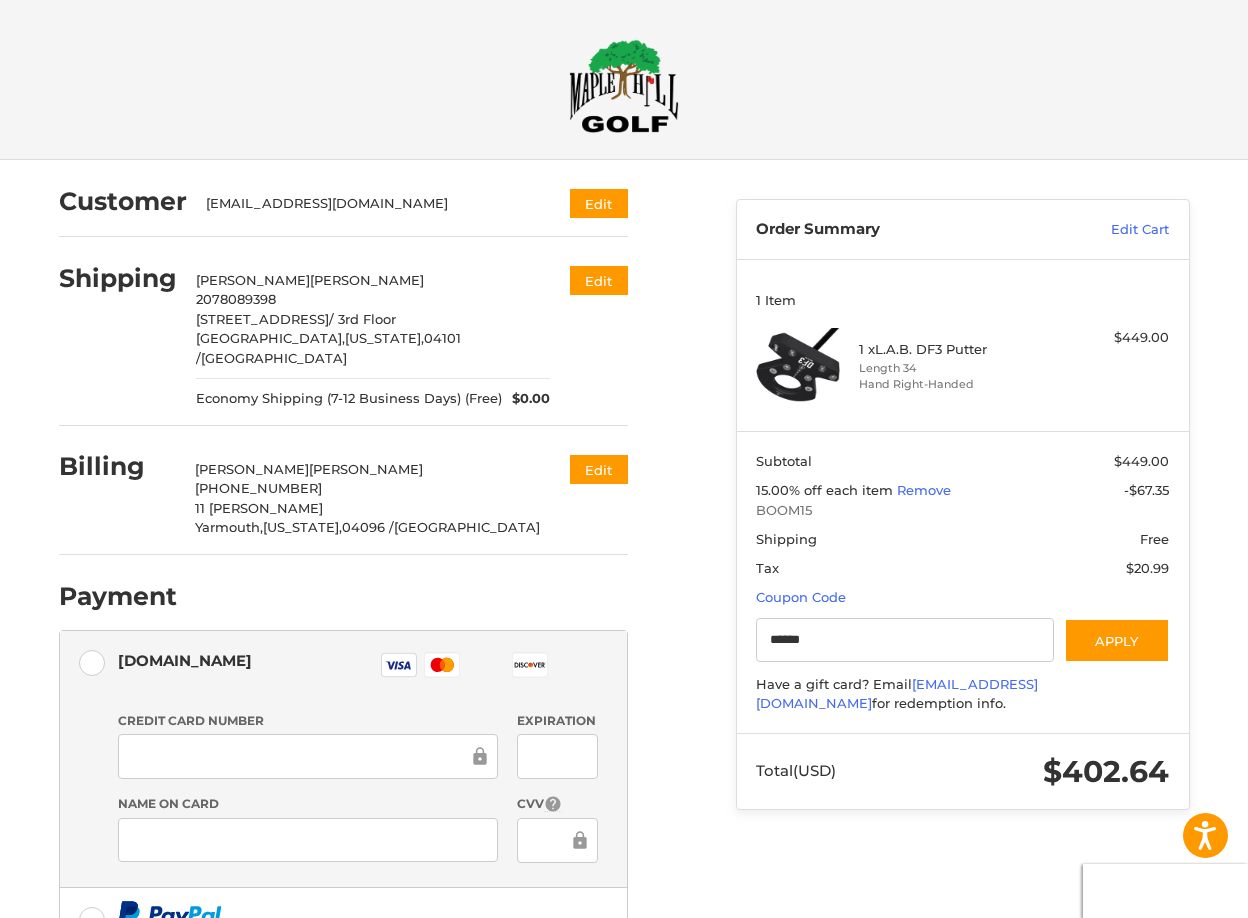 scroll, scrollTop: 25, scrollLeft: 0, axis: vertical 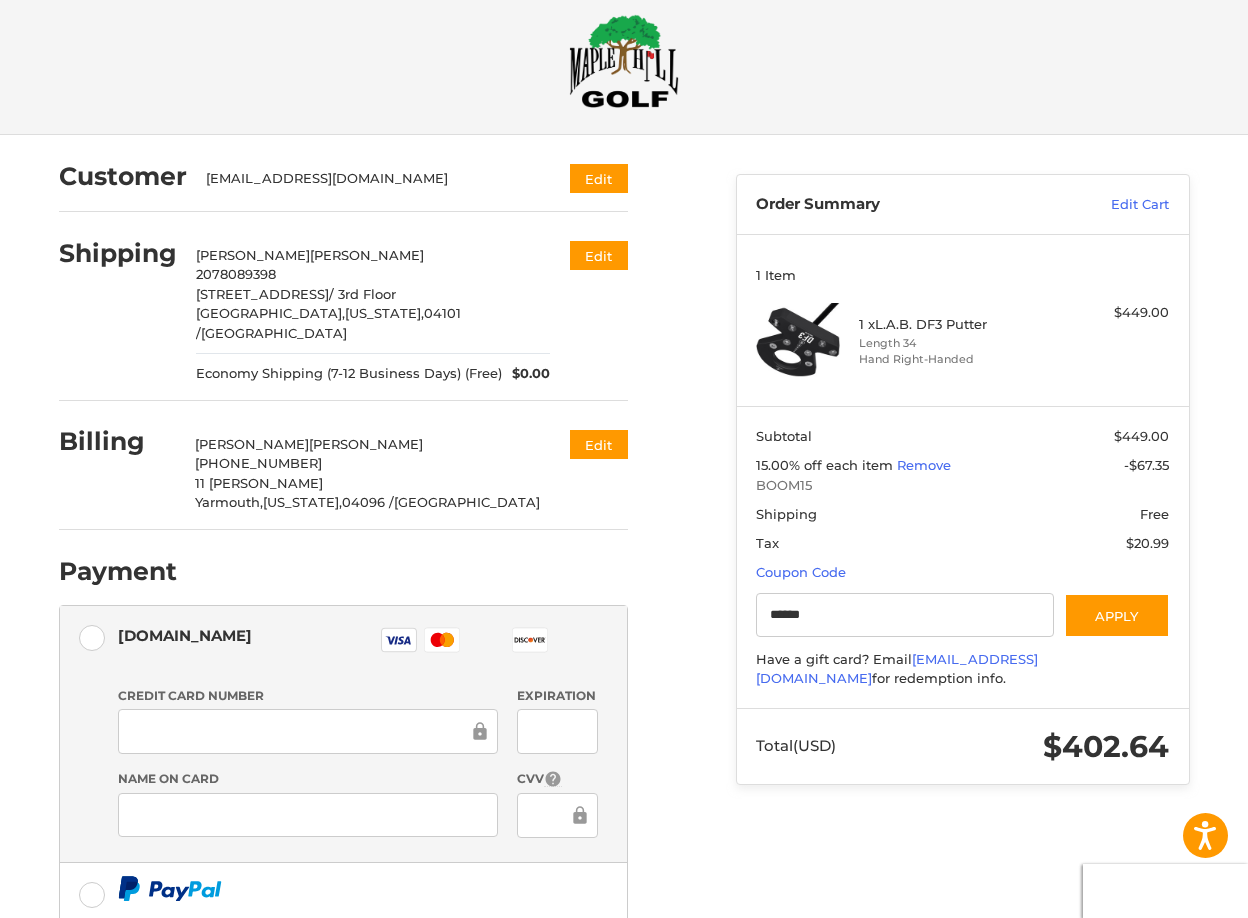 click at bounding box center (308, 731) 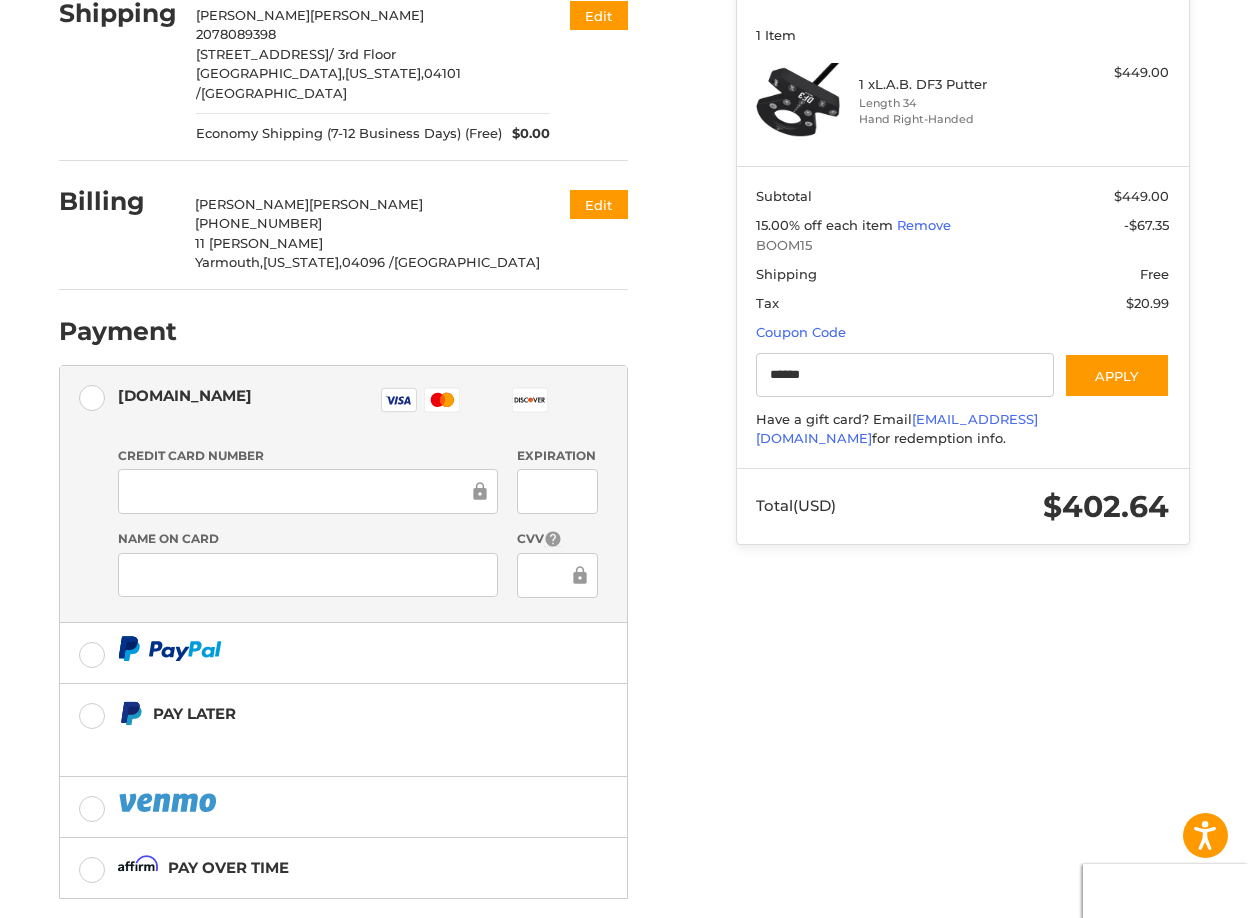 click on "Credit Card Number" at bounding box center (308, 456) 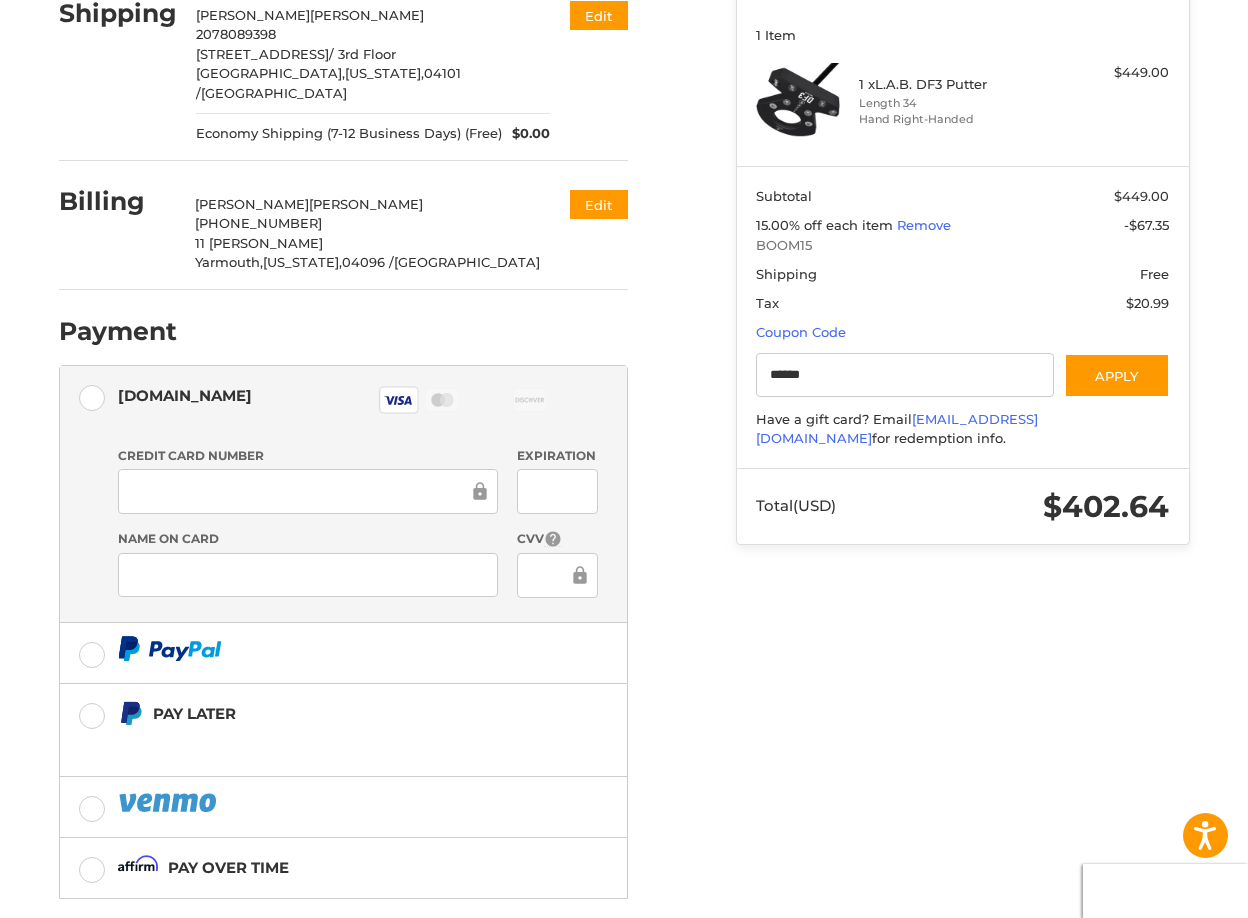 scroll, scrollTop: 388, scrollLeft: 0, axis: vertical 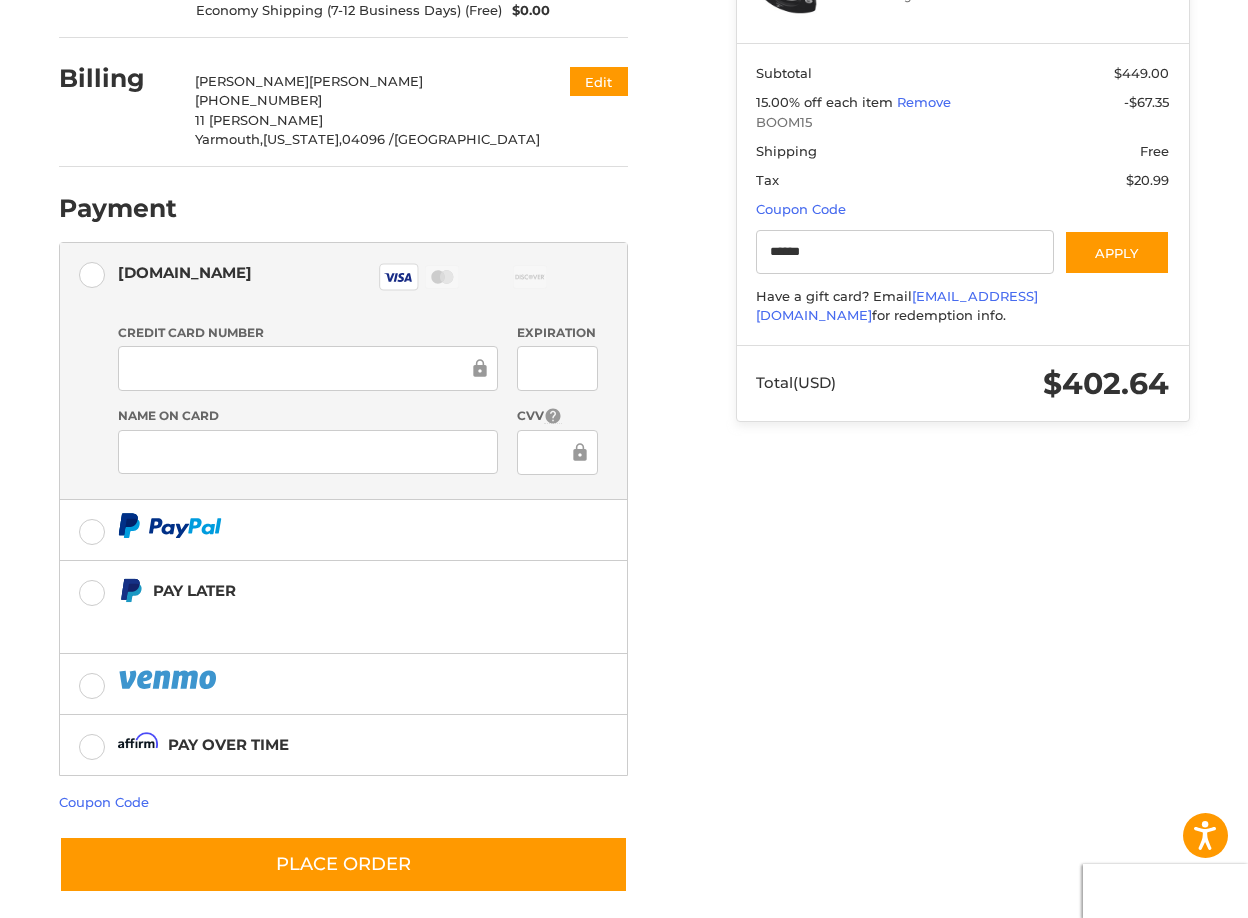 click on "Customer [EMAIL_ADDRESS][DOMAIN_NAME] Edit Shipping [PERSON_NAME]   2078089398 [STREET_ADDRESS][US_STATE]  Economy Shipping (7-12 Business Days) (Free) $0.00 Edit Billing [PERSON_NAME]   +1 2078089398 [STREET_ADDRESS][PERSON_NAME][US_STATE]  Edit Payment Payment Methods [DOMAIN_NAME] [DOMAIN_NAME] Visa Master Amex Discover Diners Club JCB Credit card Credit Card Number Expiration Name on Card CVV Pay Later Pay over time Redeemable Payments Coupon Code Place Order" at bounding box center [382, 344] 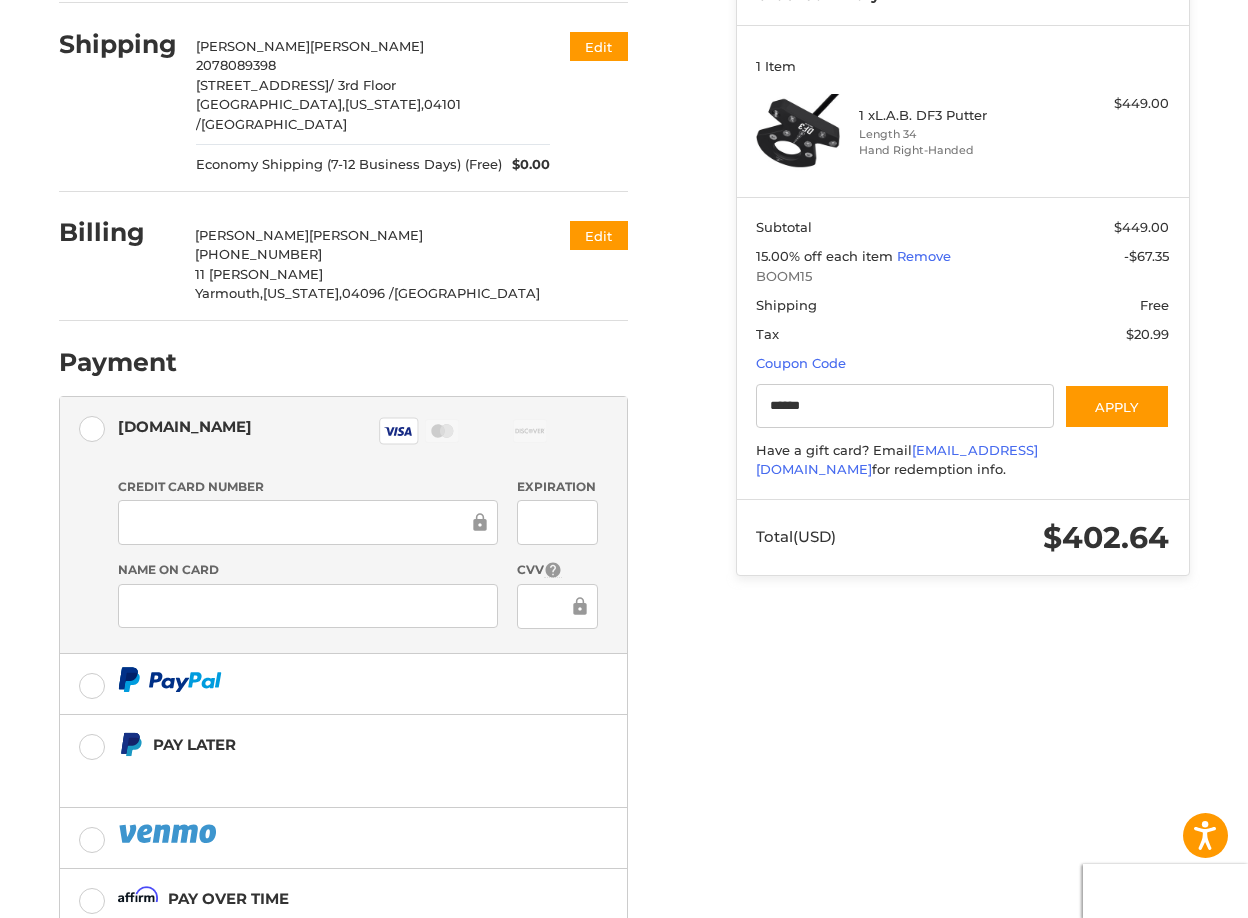 scroll, scrollTop: 0, scrollLeft: 0, axis: both 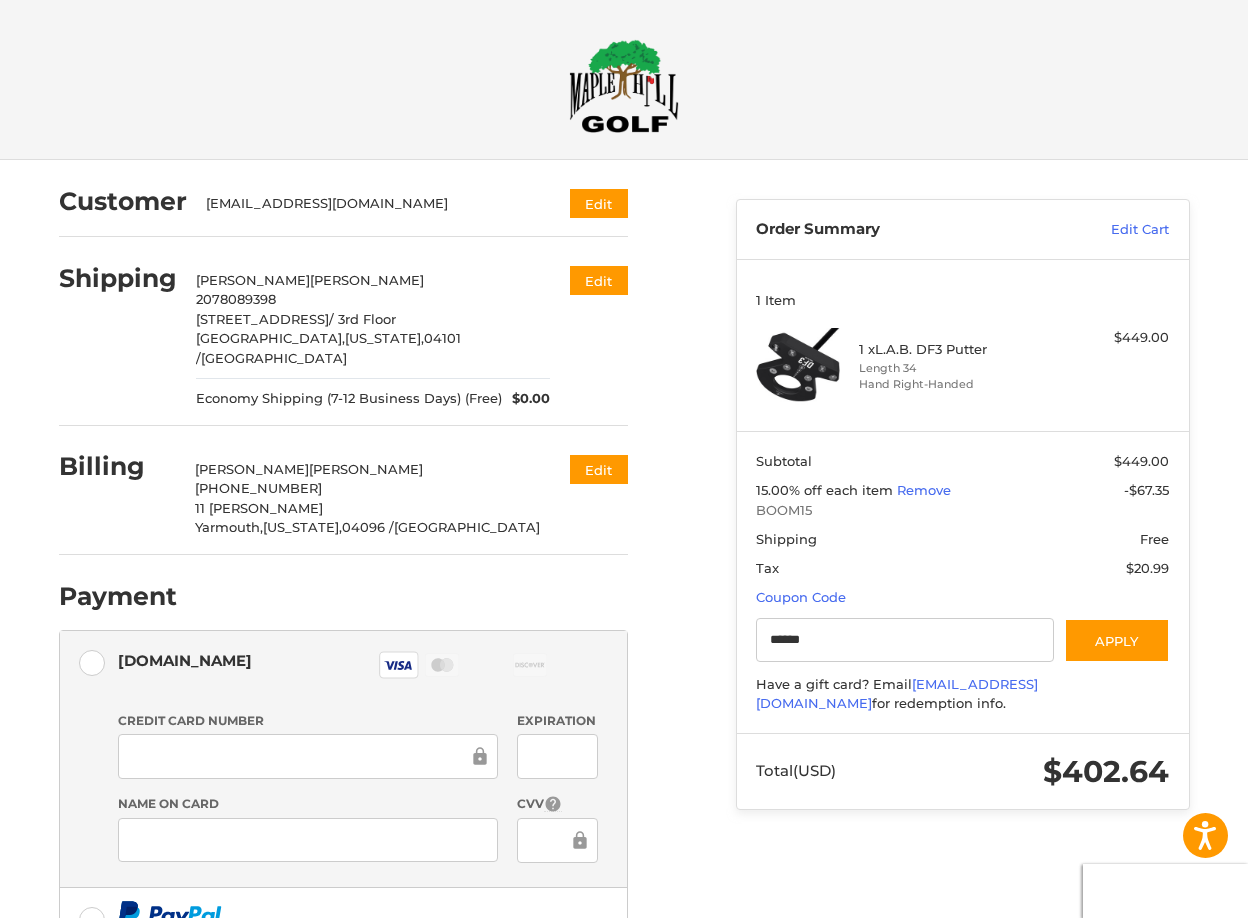 click on "Customer [EMAIL_ADDRESS][DOMAIN_NAME] Edit Shipping [PERSON_NAME]   2078089398 [STREET_ADDRESS][US_STATE]  Economy Shipping (7-12 Business Days) (Free) $0.00 Edit Billing [PERSON_NAME]   +1 2078089398 [STREET_ADDRESS][PERSON_NAME][US_STATE]  Edit Payment Payment Methods [DOMAIN_NAME] [DOMAIN_NAME] Visa Master Amex Discover Diners Club JCB Credit card Credit Card Number Expiration Name on Card CVV Pay Later Pay over time Redeemable Payments Coupon Code Place Order" at bounding box center (382, 732) 